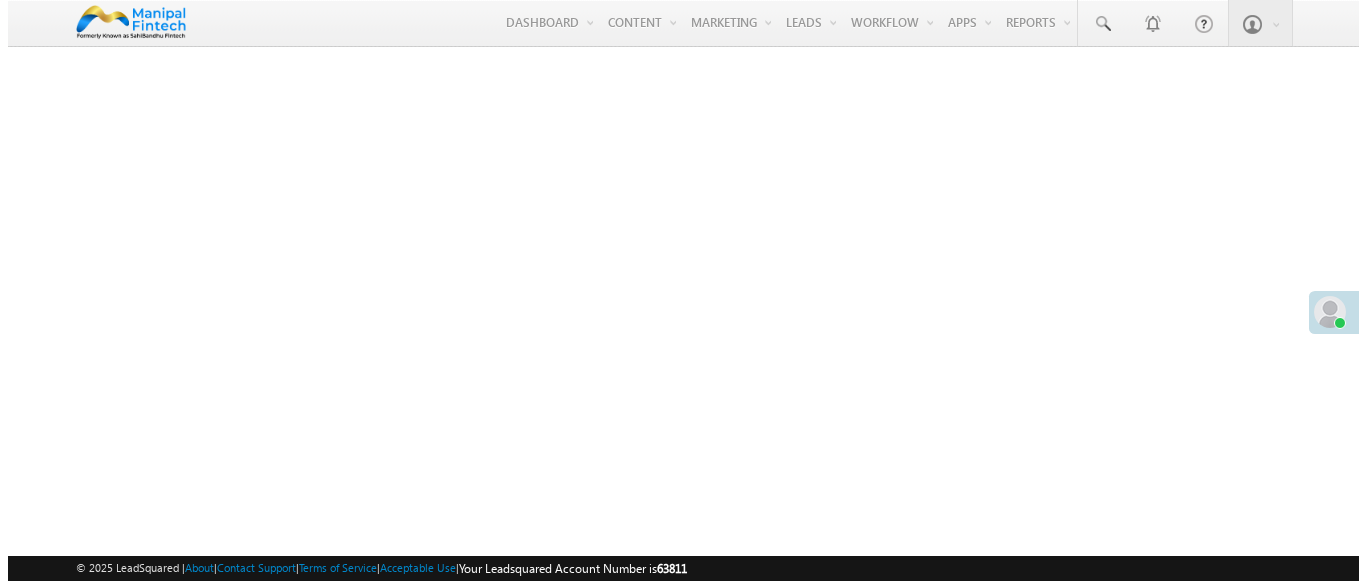 scroll, scrollTop: 0, scrollLeft: 0, axis: both 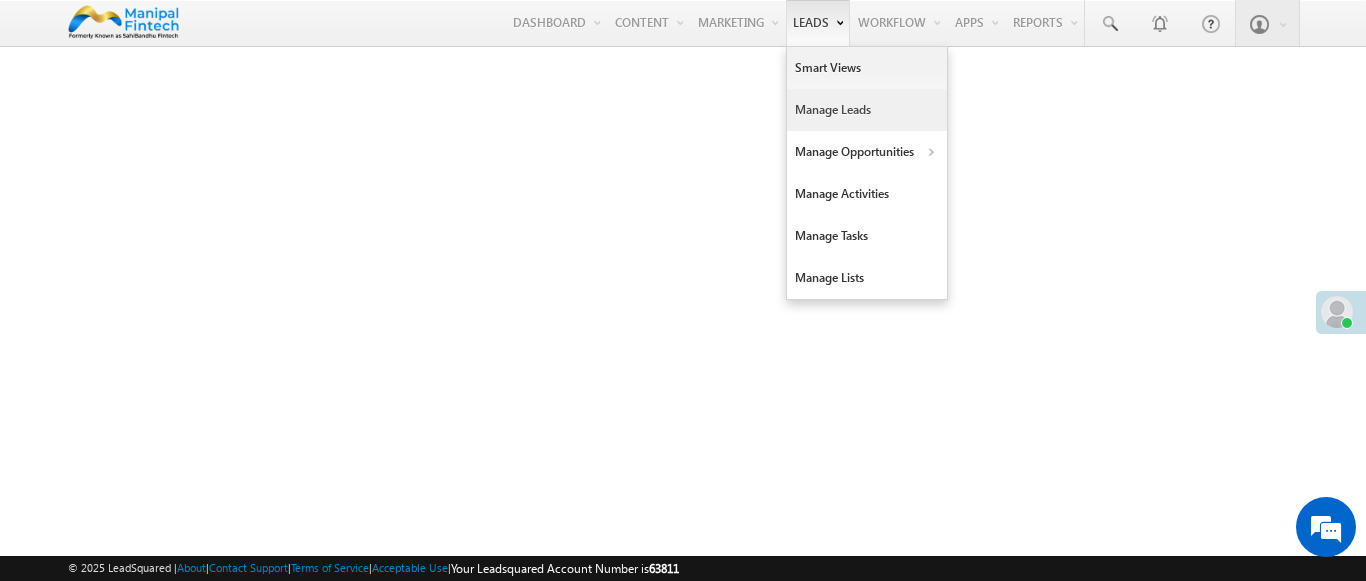 click on "Manage Leads" at bounding box center [867, 110] 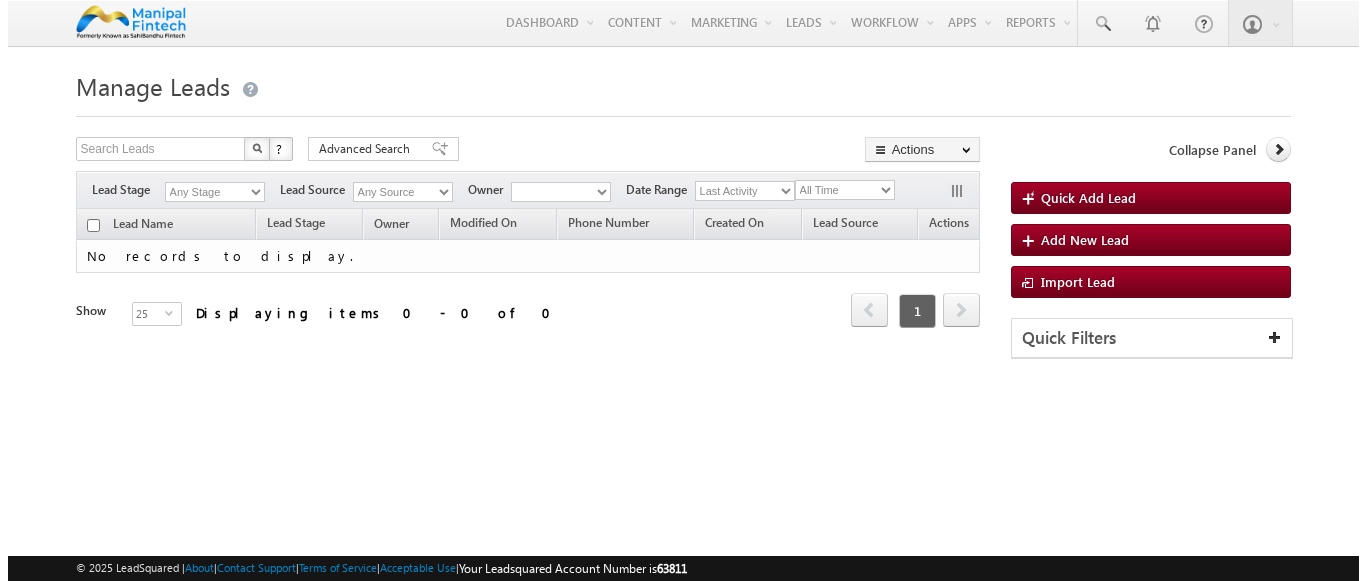 scroll, scrollTop: 0, scrollLeft: 0, axis: both 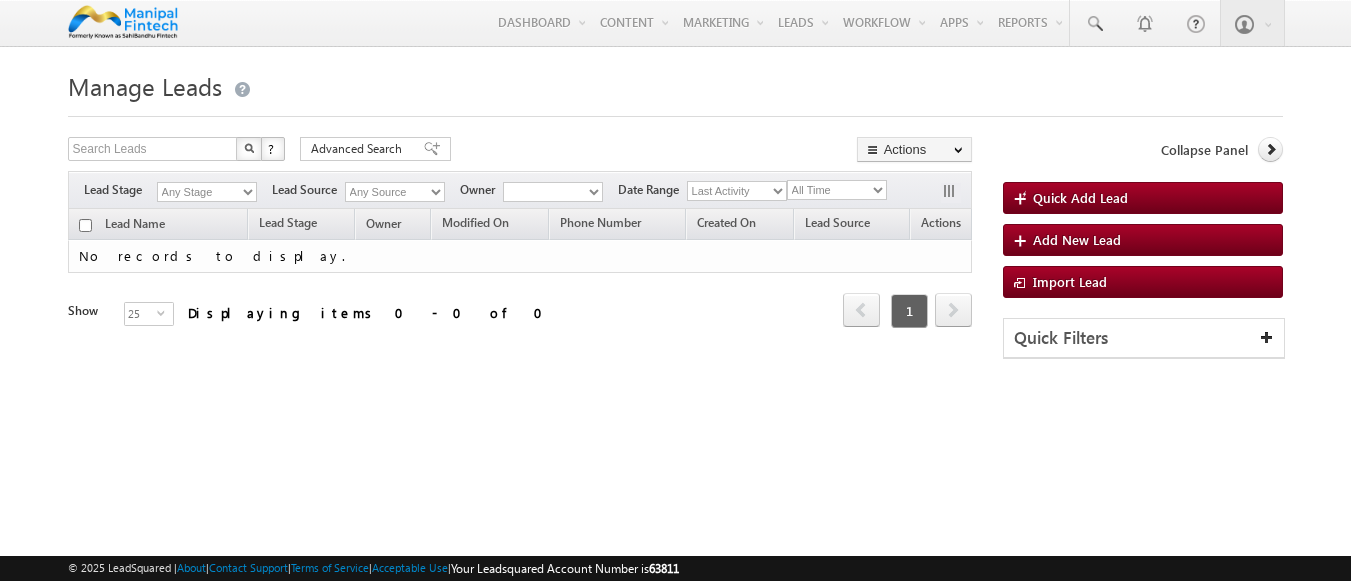 type on "[PHONE]" 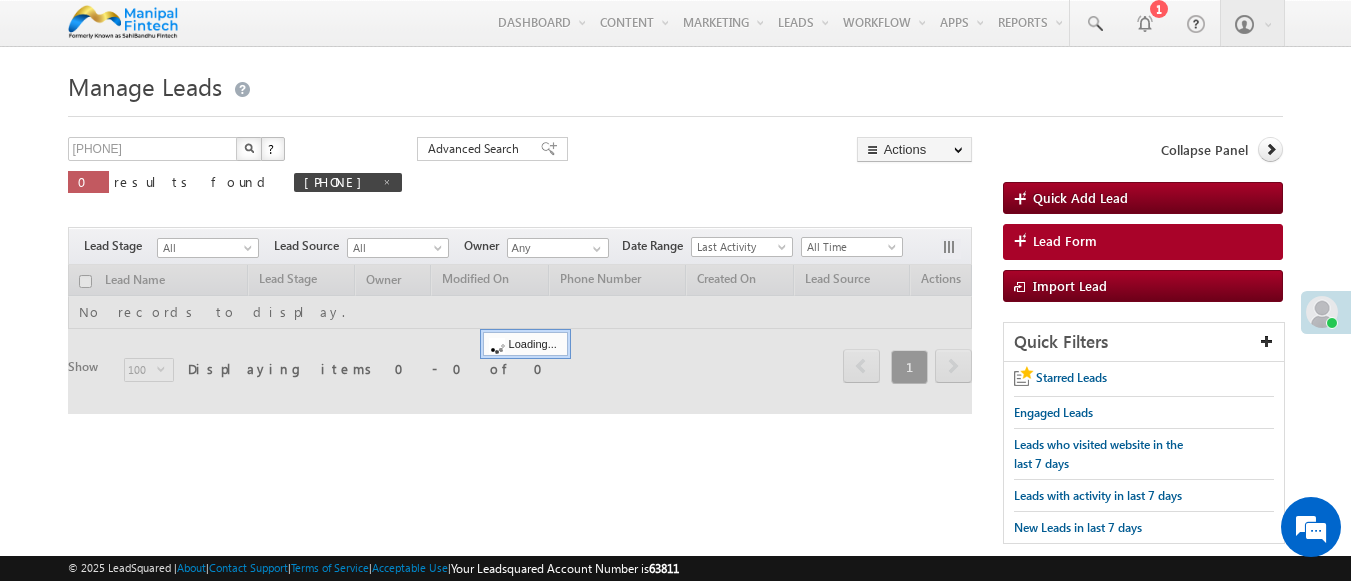click on "Lead Form" at bounding box center [1065, 241] 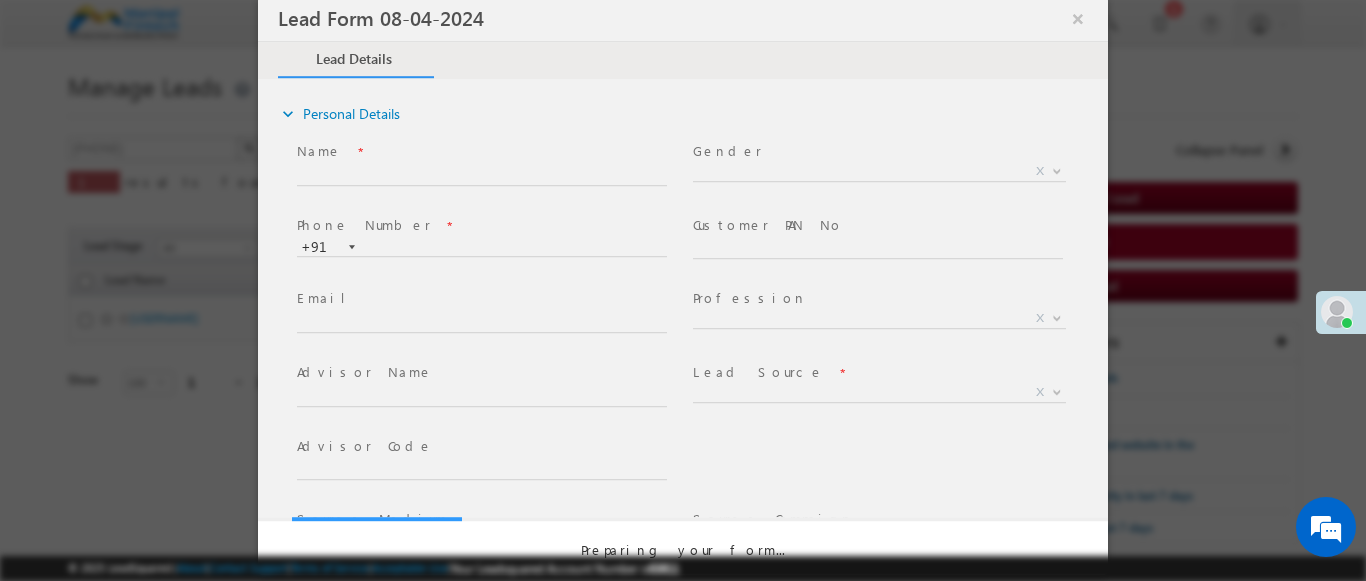 select on "Open" 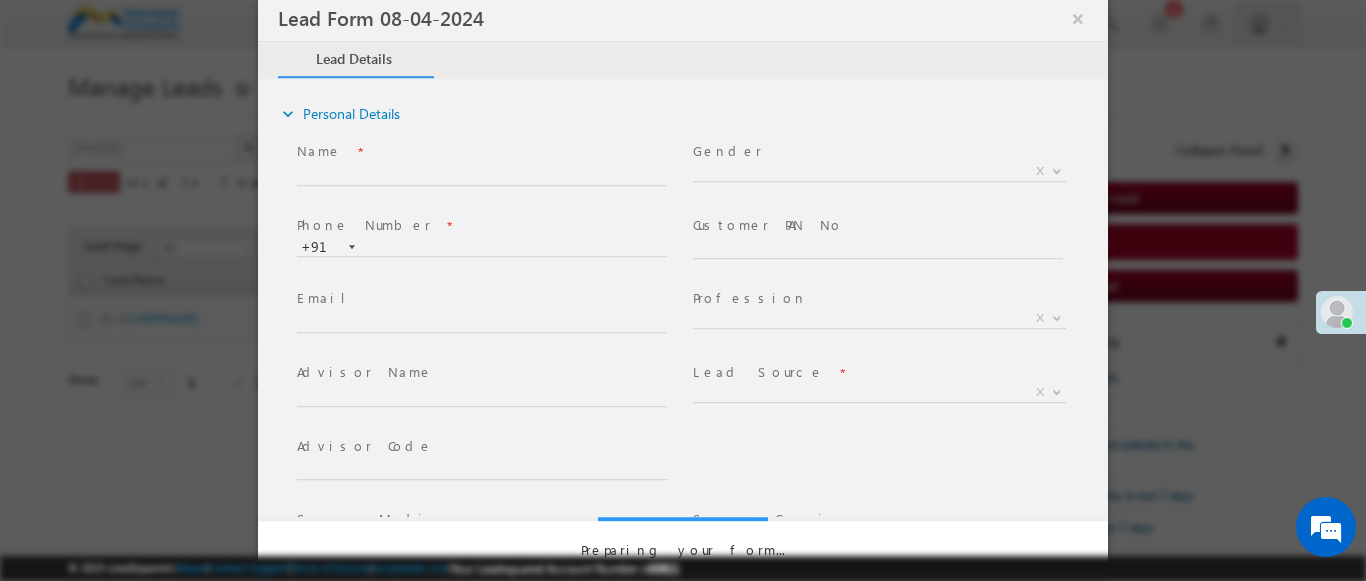 scroll, scrollTop: 0, scrollLeft: 0, axis: both 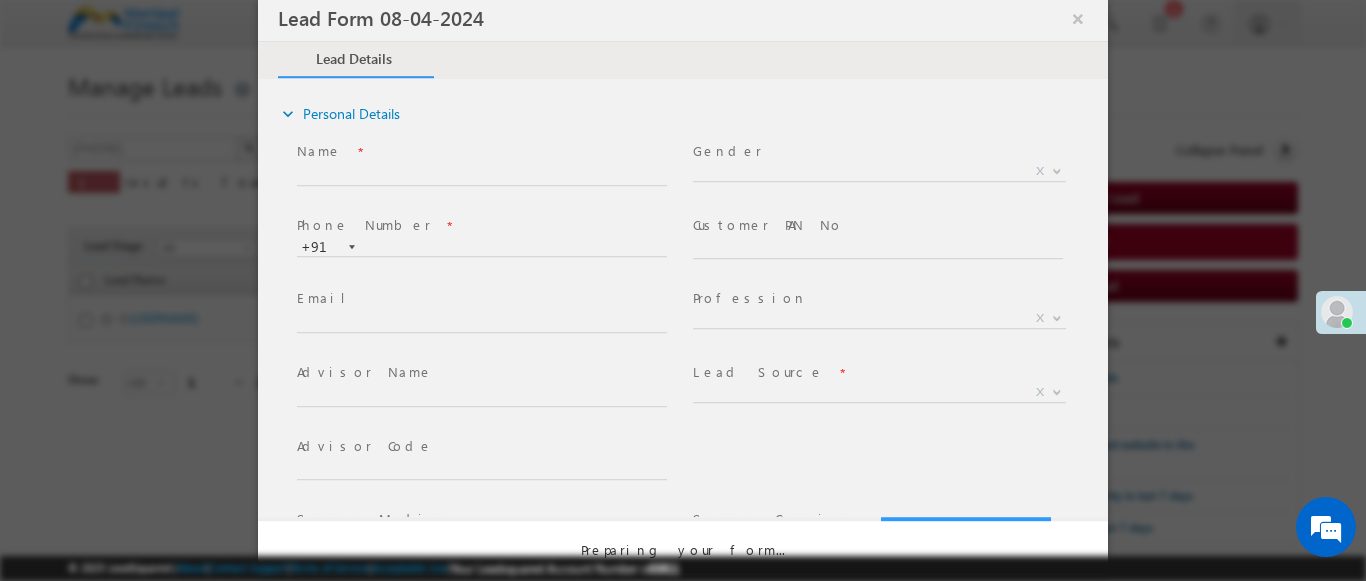 select on "Prospecting" 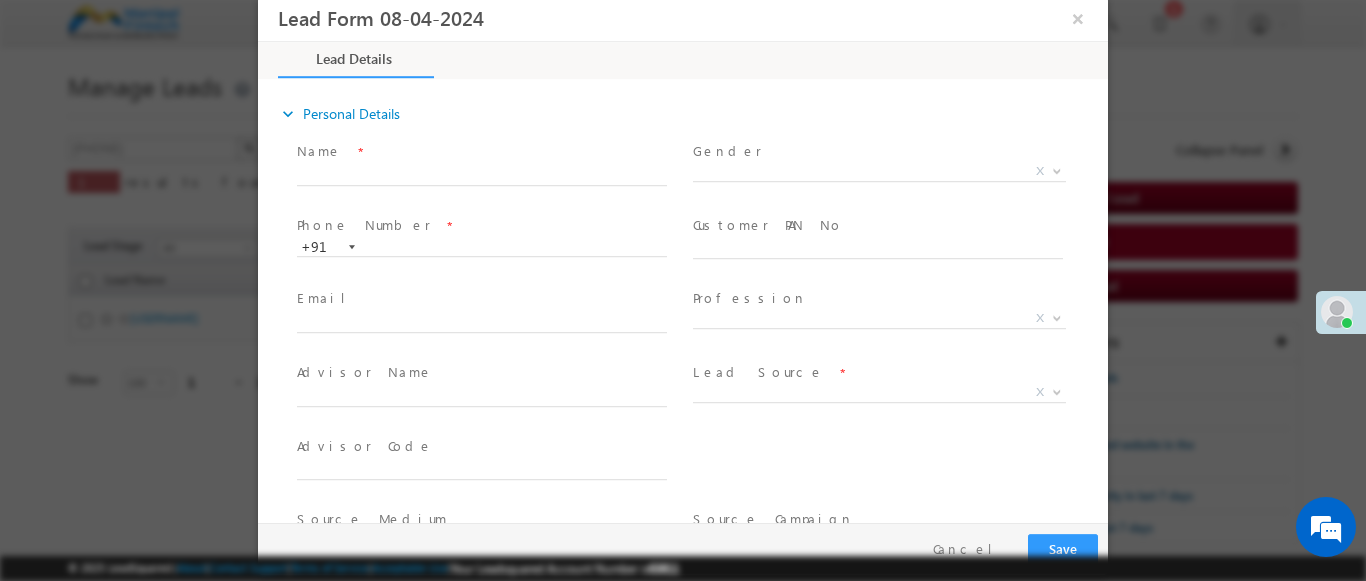 type on "07/15/25 11:03 AM" 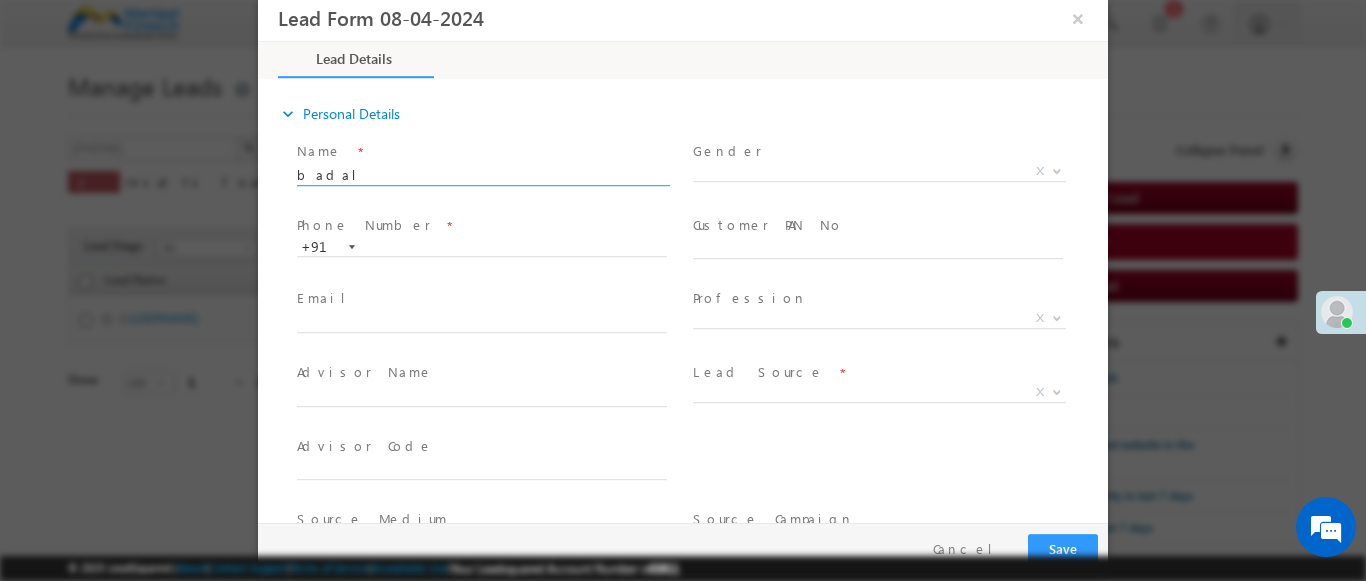 type on "badal" 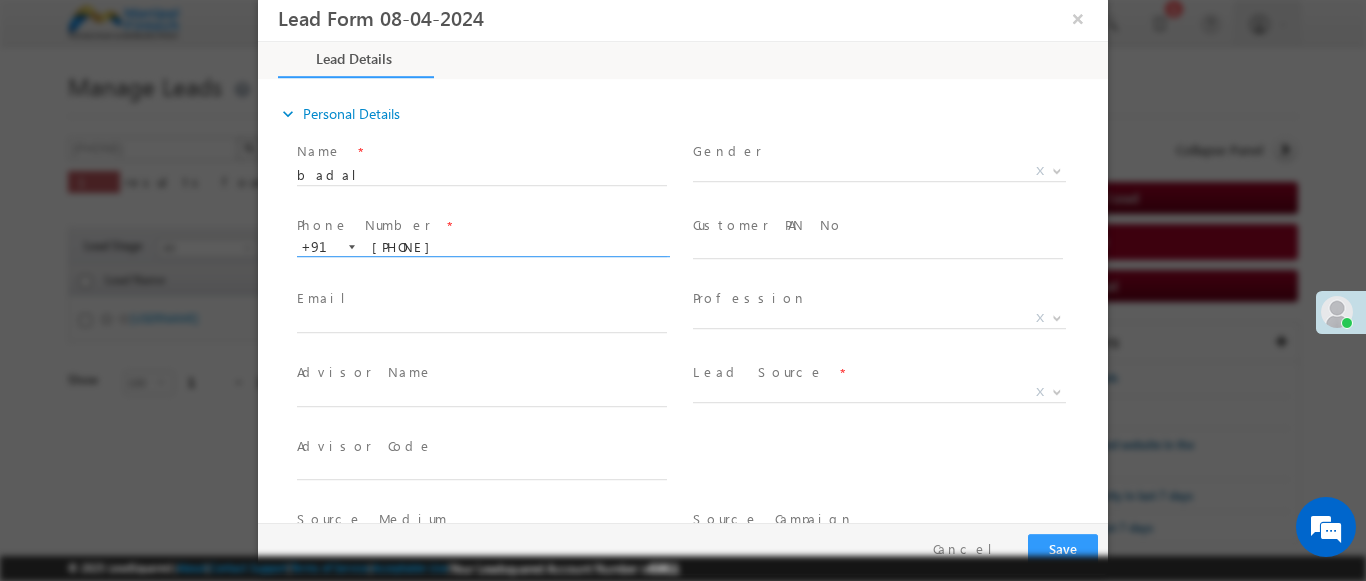 type on "9462647792" 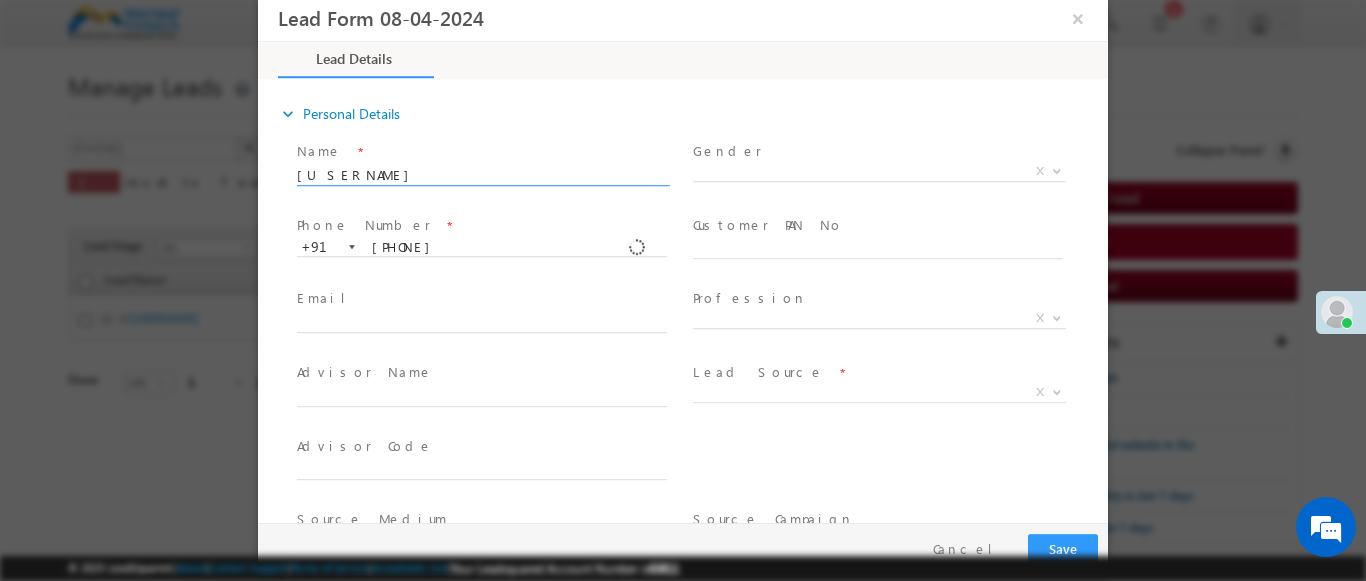 type on "badal9462647792" 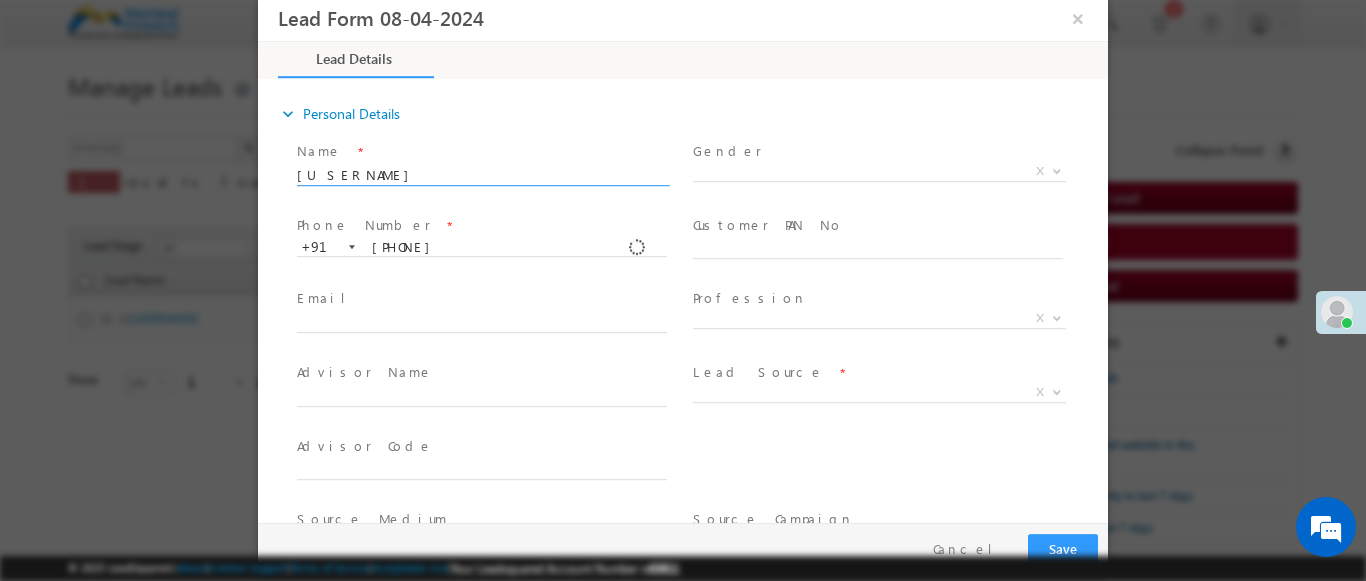 click at bounding box center [1057, 391] 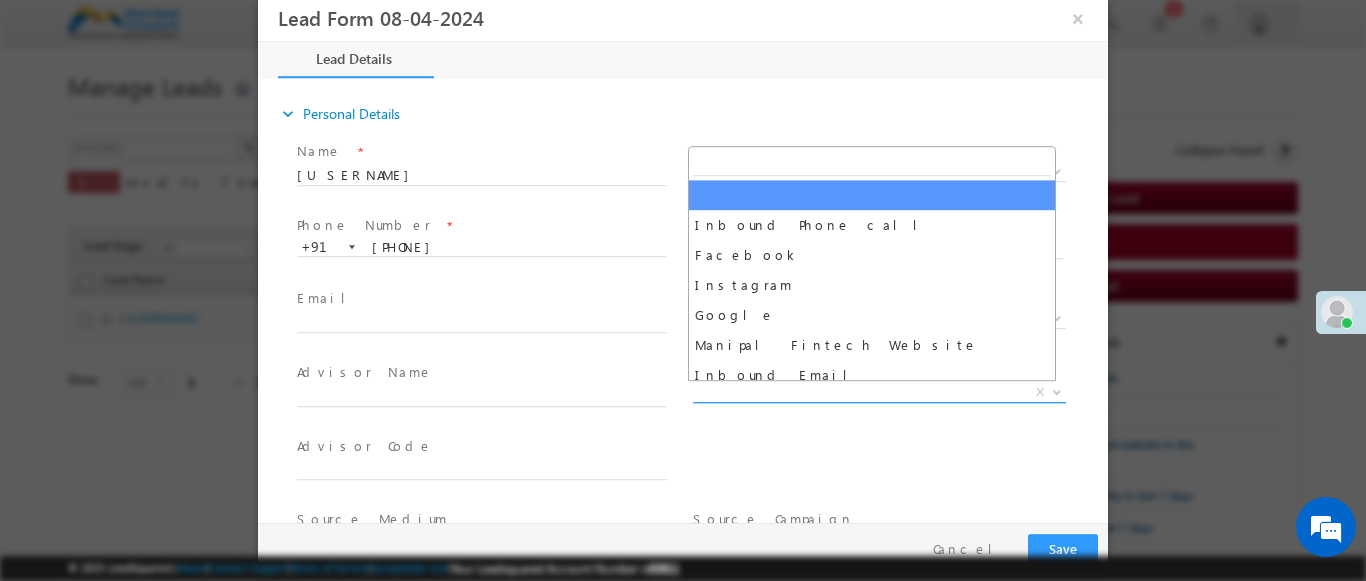 scroll, scrollTop: 1570, scrollLeft: 0, axis: vertical 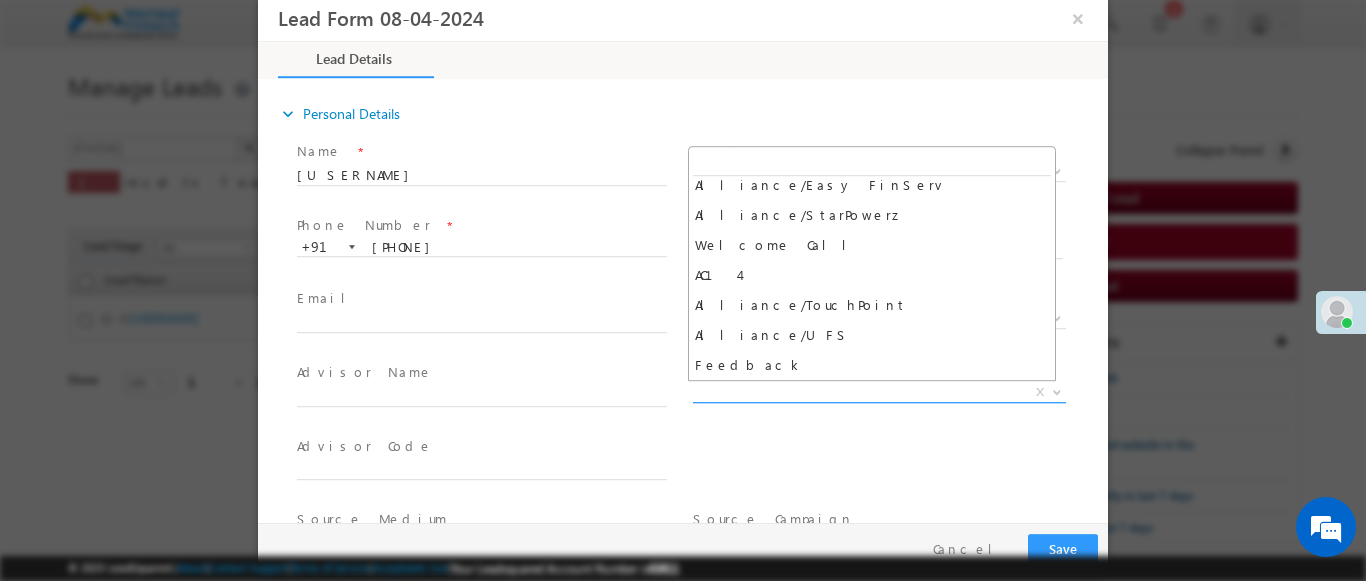 select on "Feedback" 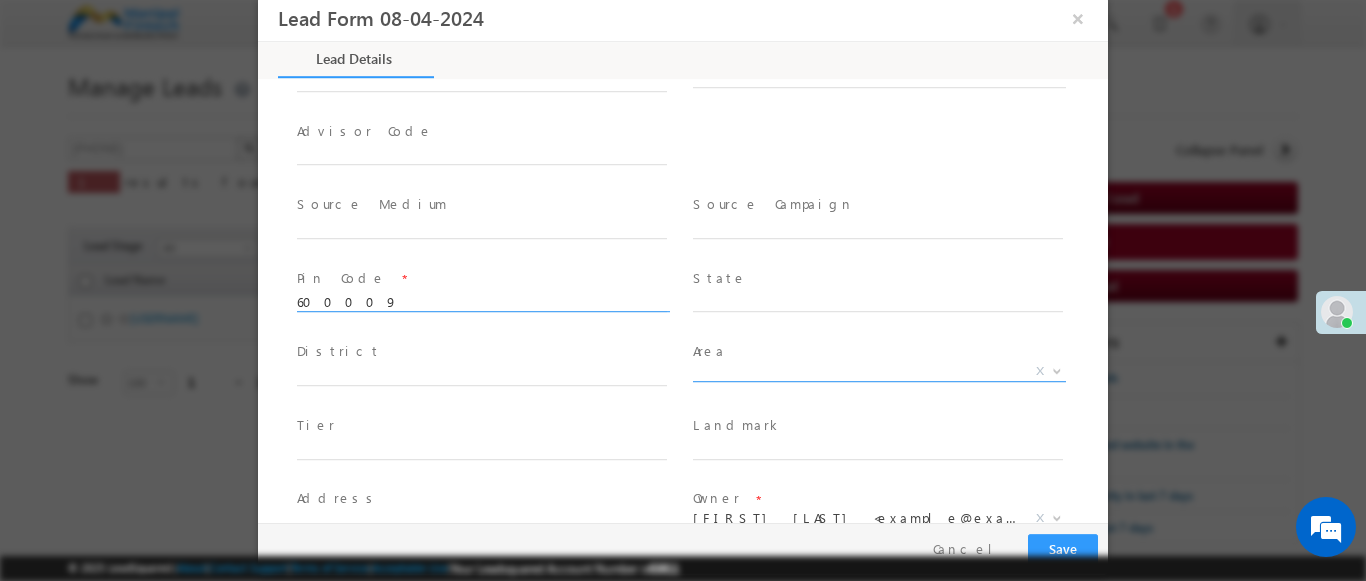 scroll, scrollTop: 4, scrollLeft: 0, axis: vertical 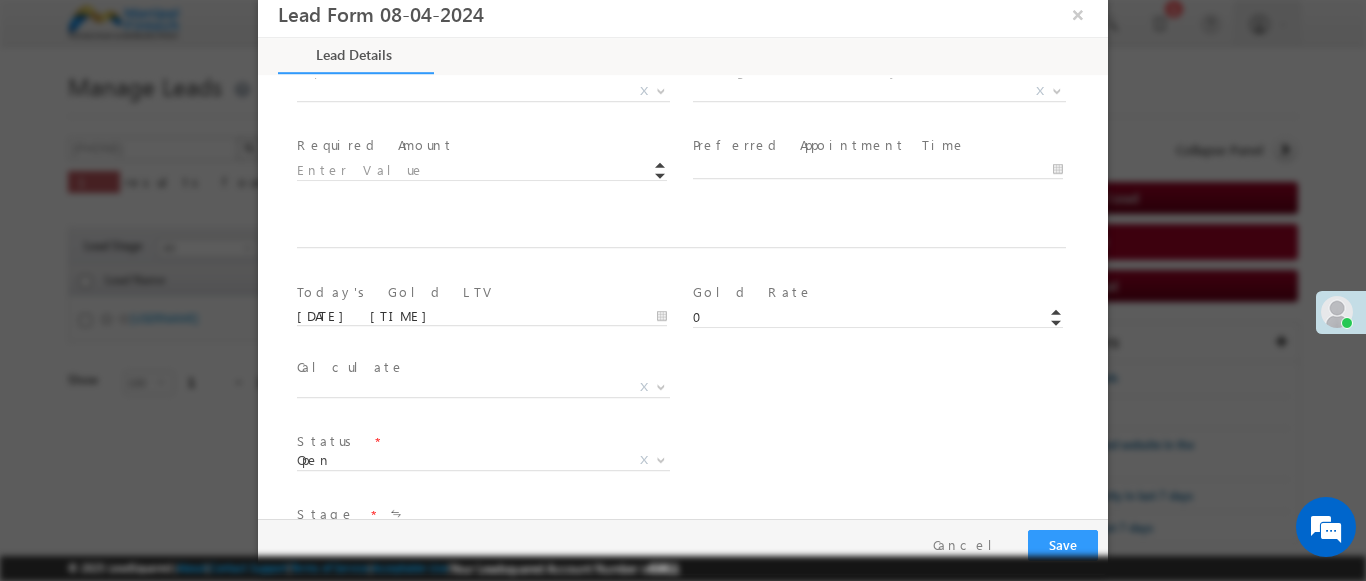 type on "600009" 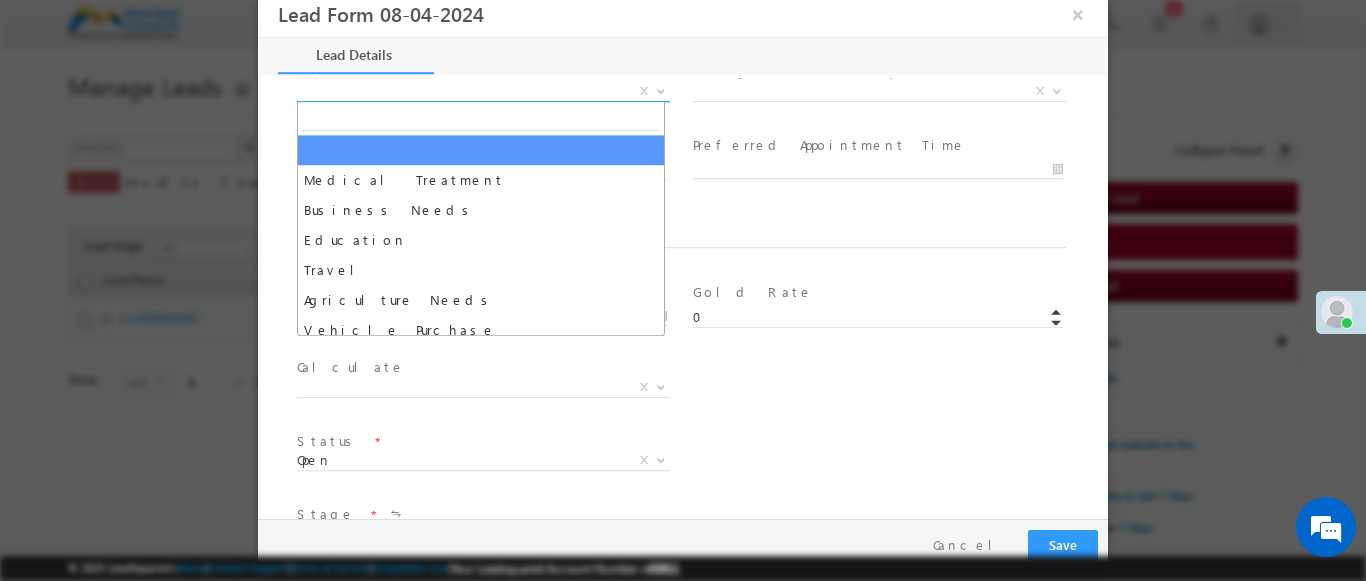 select on "Medical Treatment" 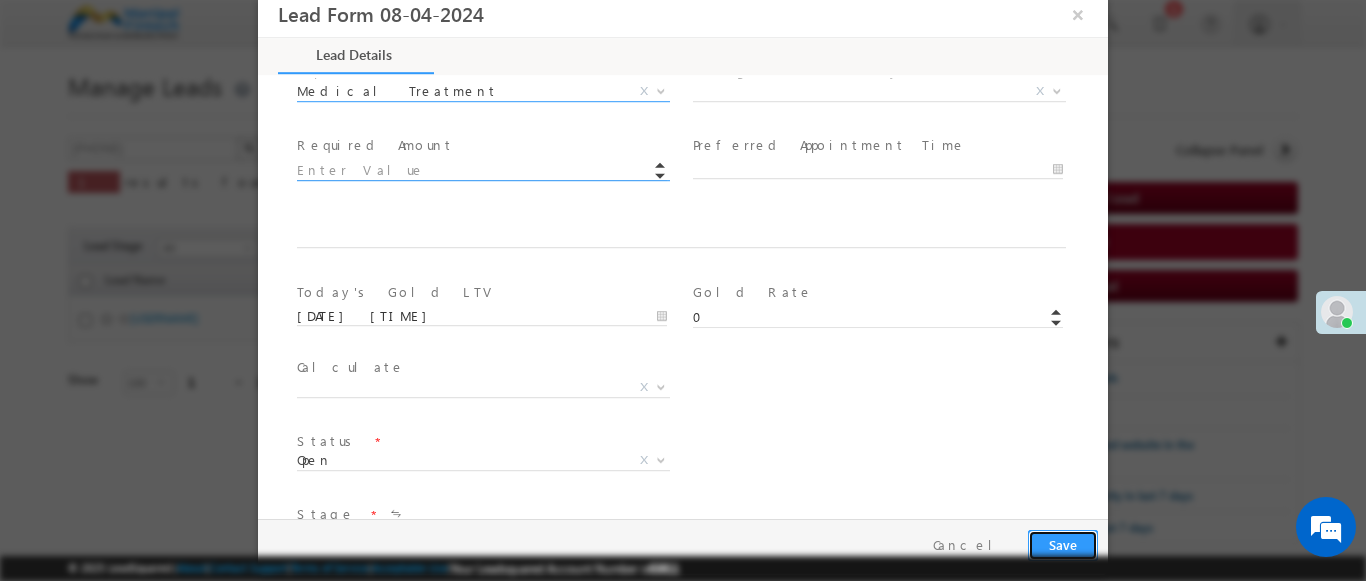 click on "Save" at bounding box center (1063, 545) 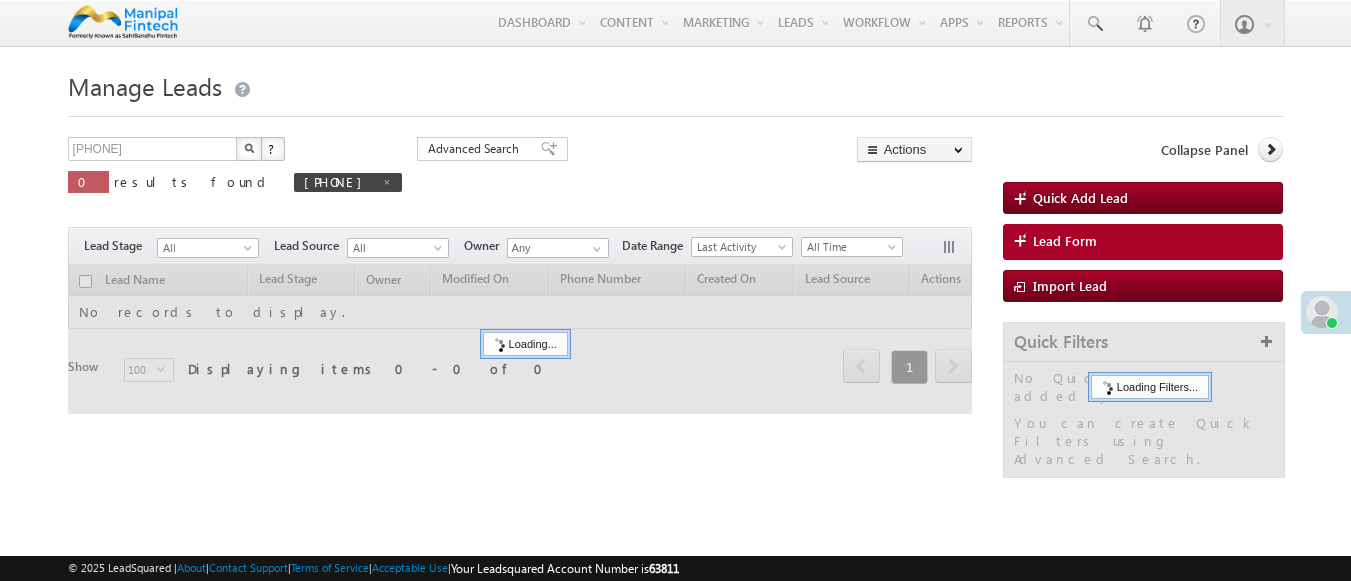 scroll, scrollTop: 0, scrollLeft: 0, axis: both 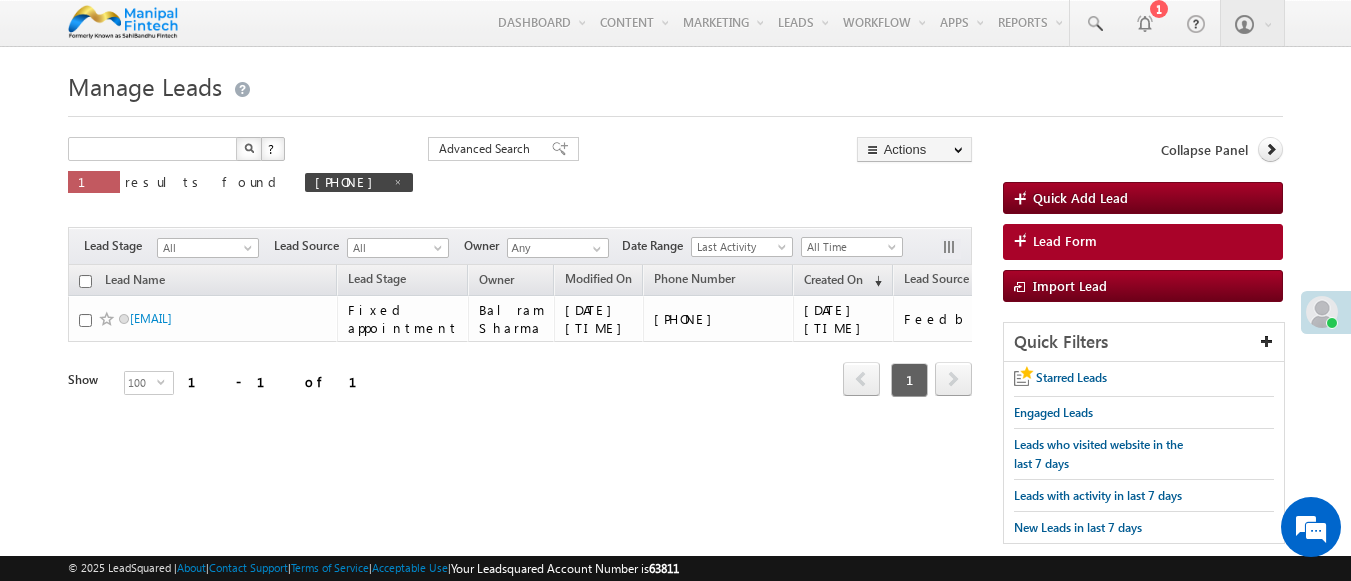 type on "Search Leads" 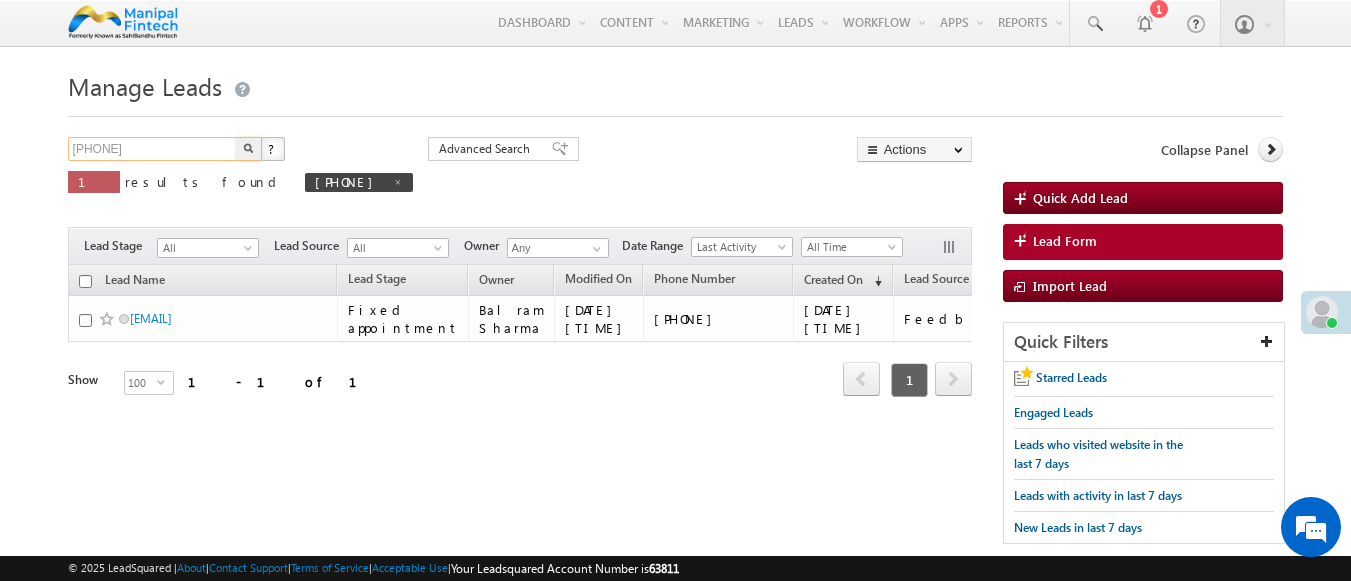 type on "[PHONE]" 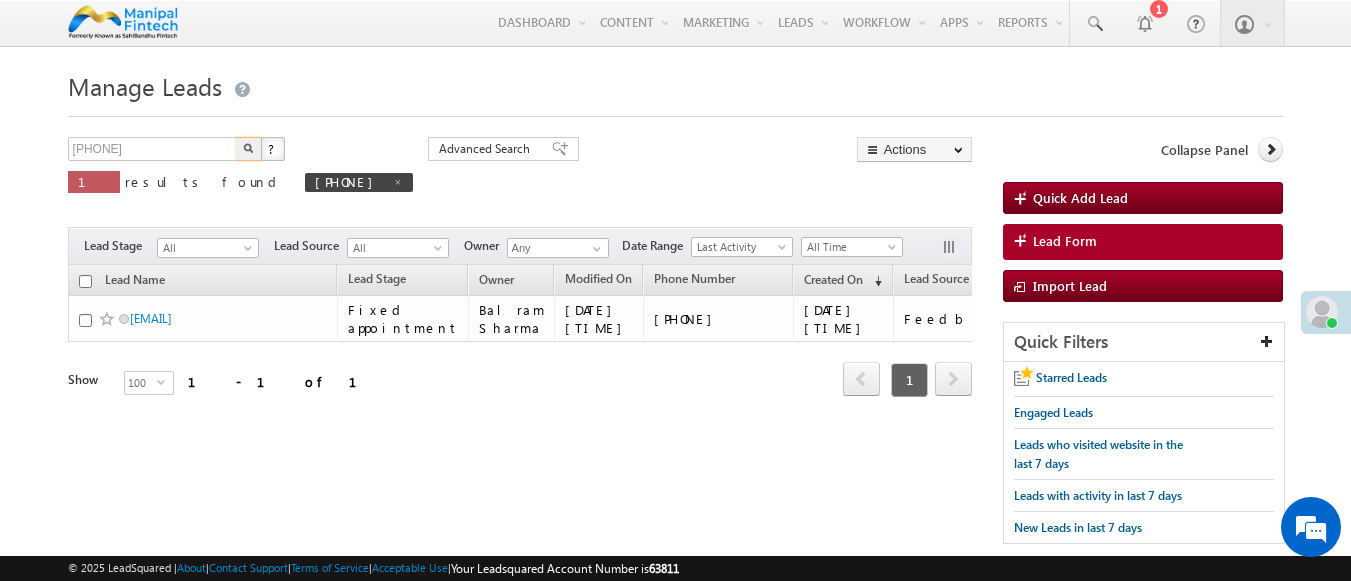 click at bounding box center (248, 148) 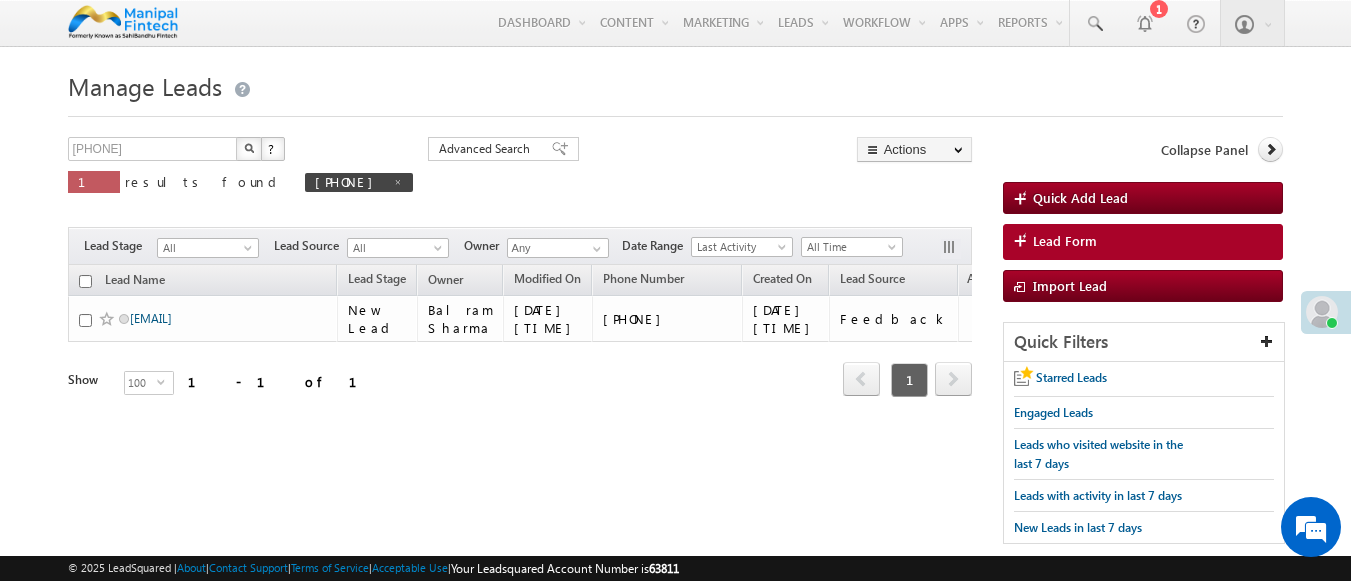 click on "[USERNAME]" at bounding box center [151, 318] 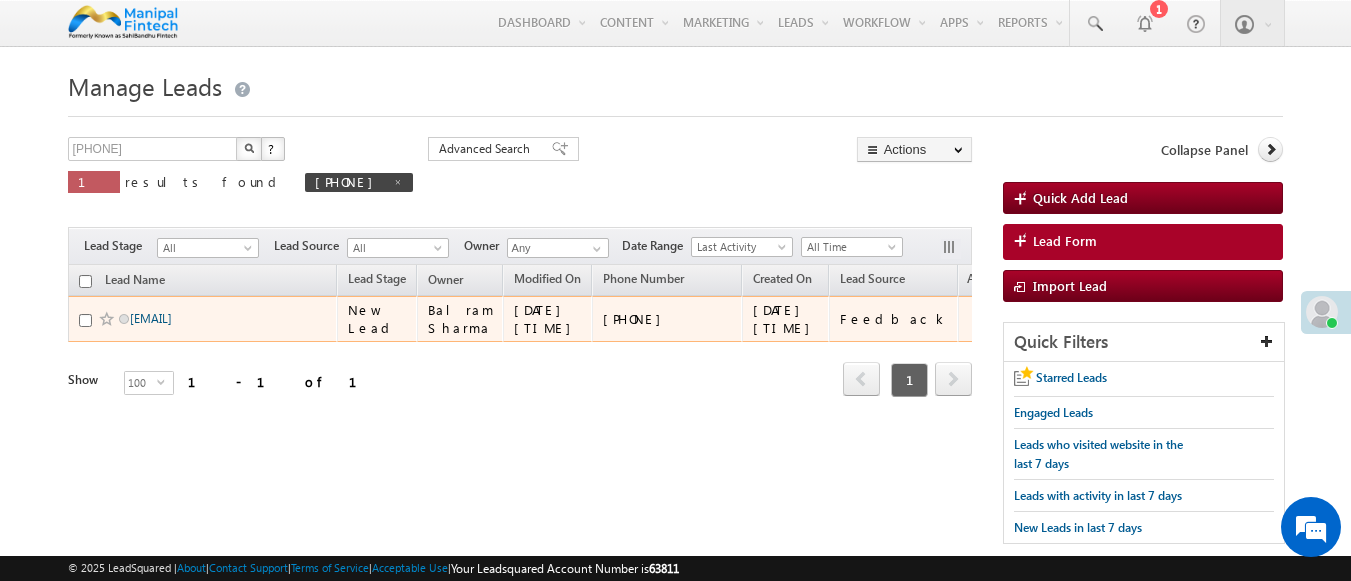 scroll, scrollTop: 0, scrollLeft: 0, axis: both 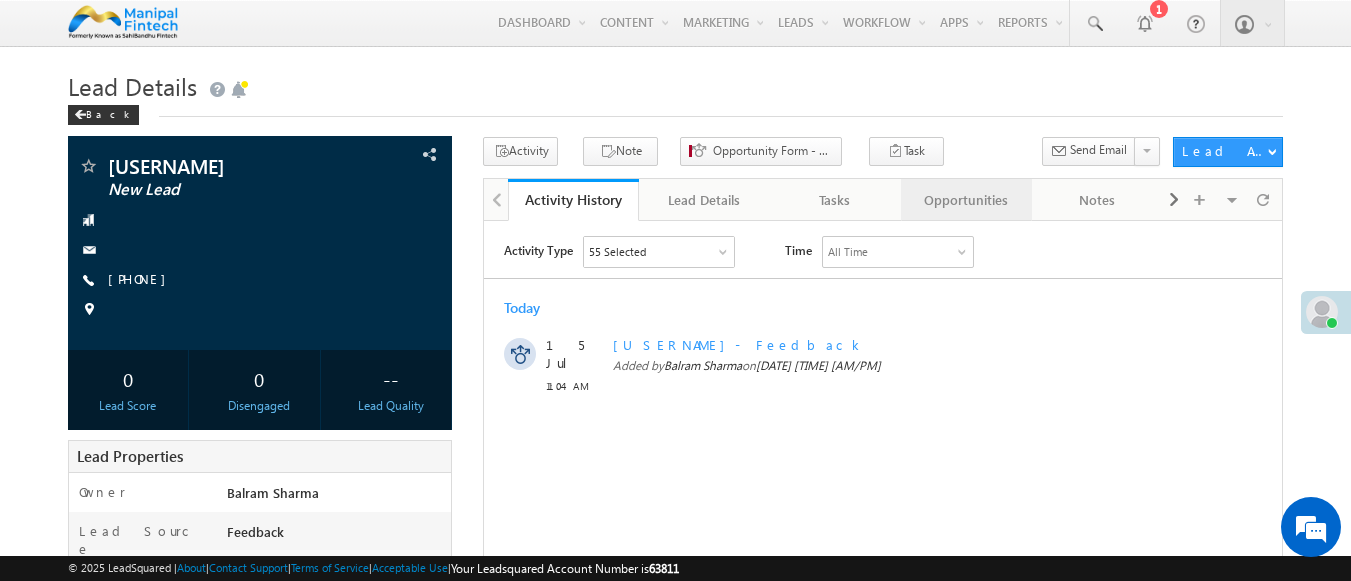 click on "Opportunities" at bounding box center (965, 200) 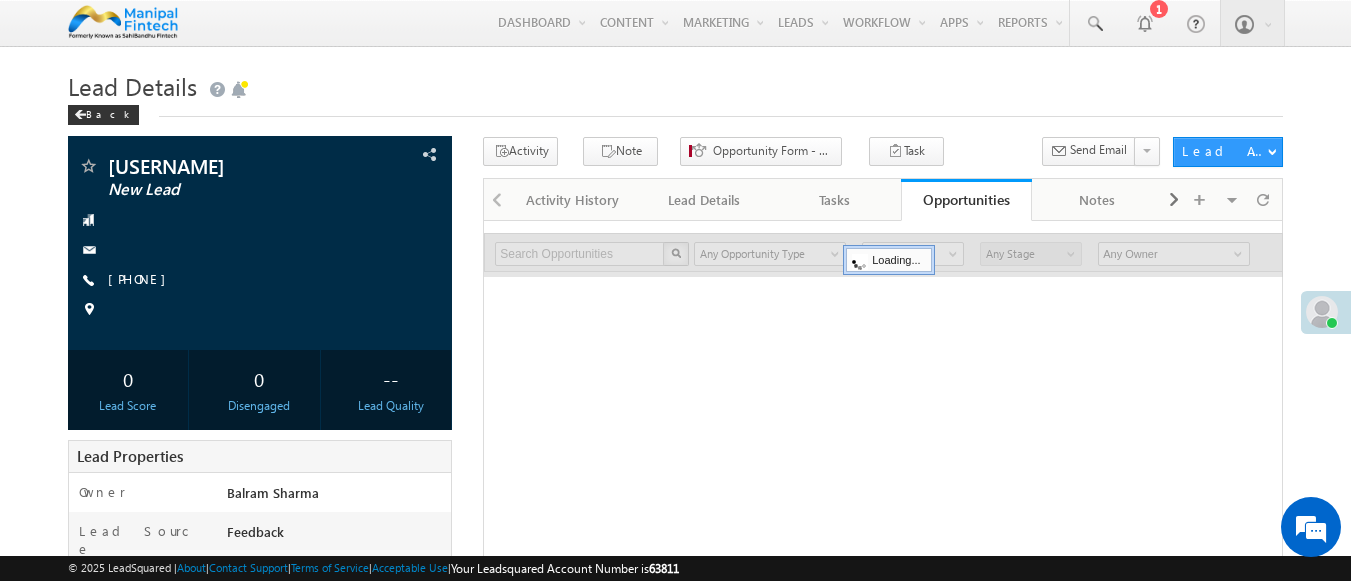 scroll, scrollTop: 0, scrollLeft: 0, axis: both 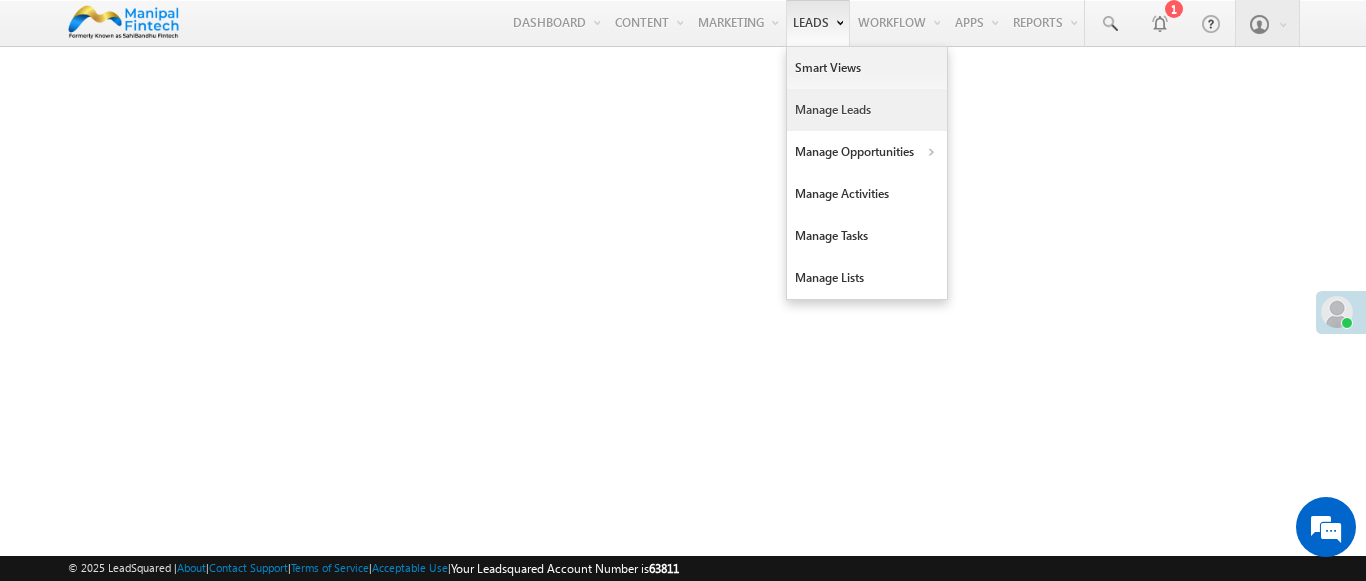 click on "Manage Leads" at bounding box center (867, 110) 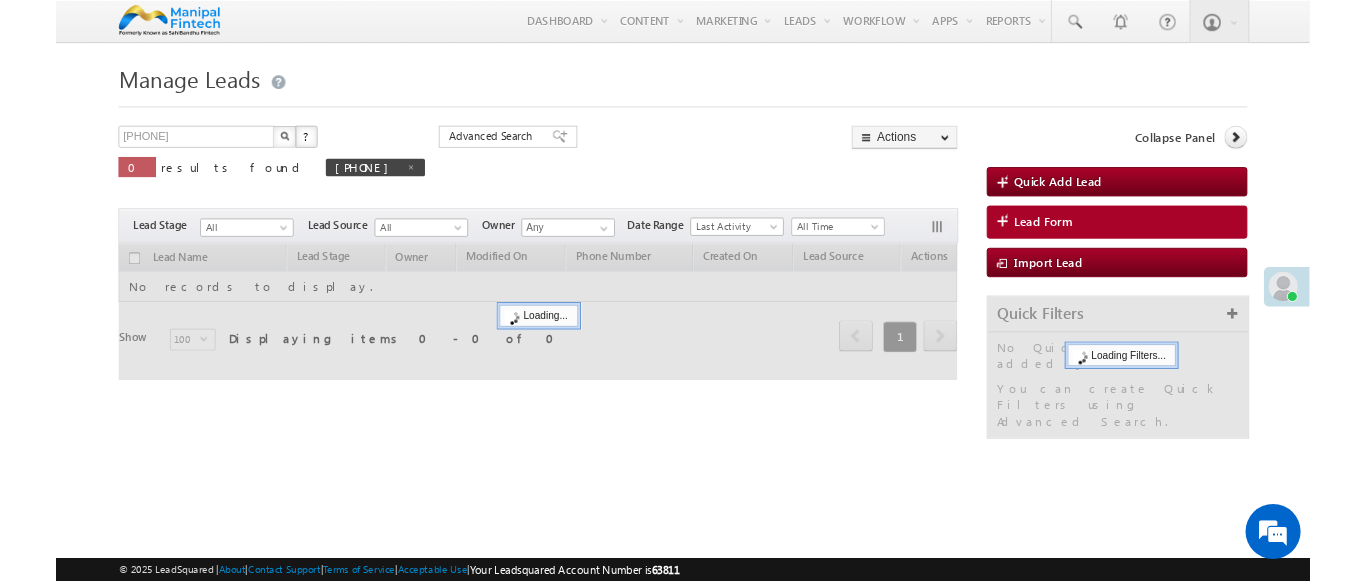 scroll, scrollTop: 0, scrollLeft: 0, axis: both 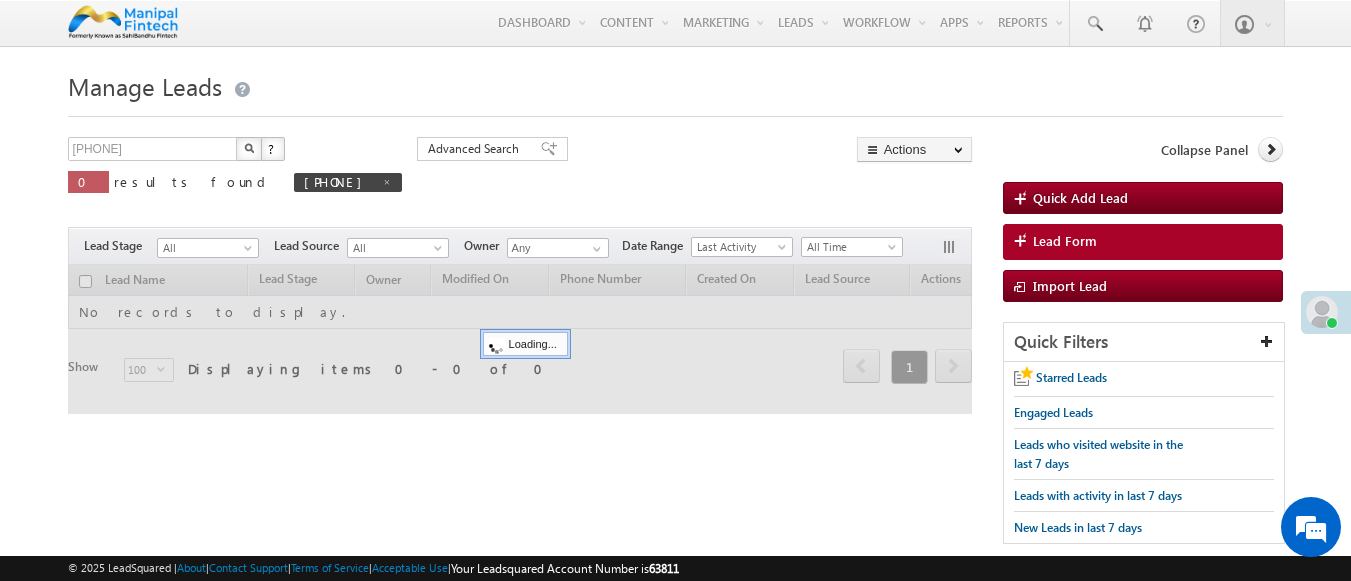 click on "Lead Form" at bounding box center [1065, 241] 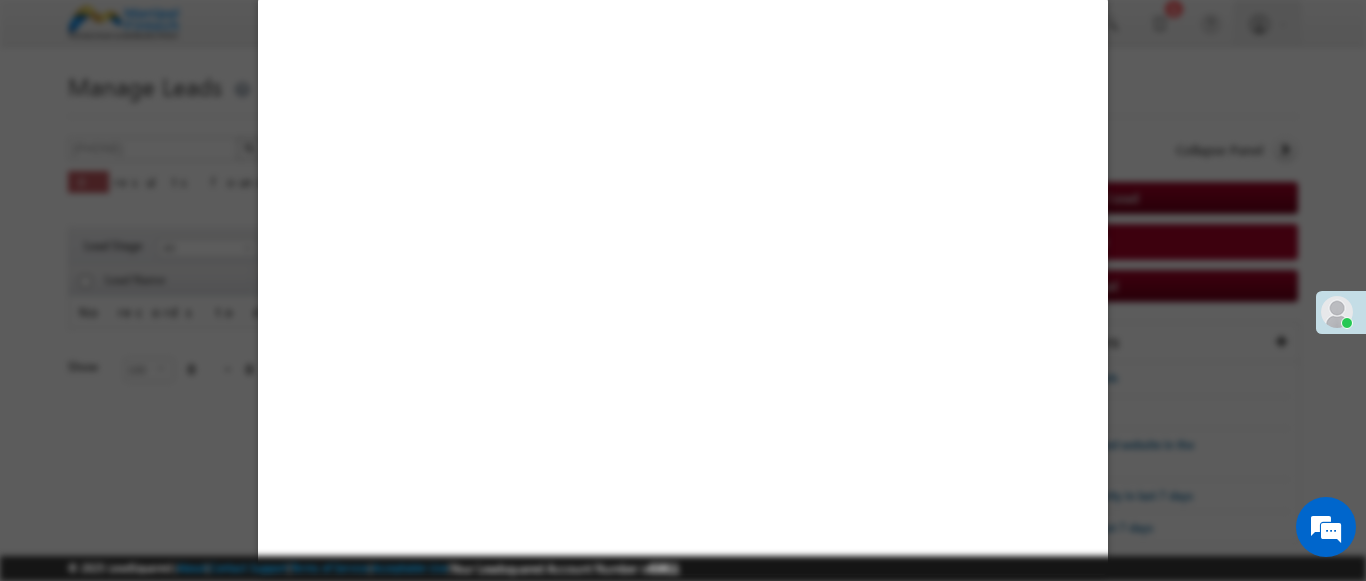 select on "Open" 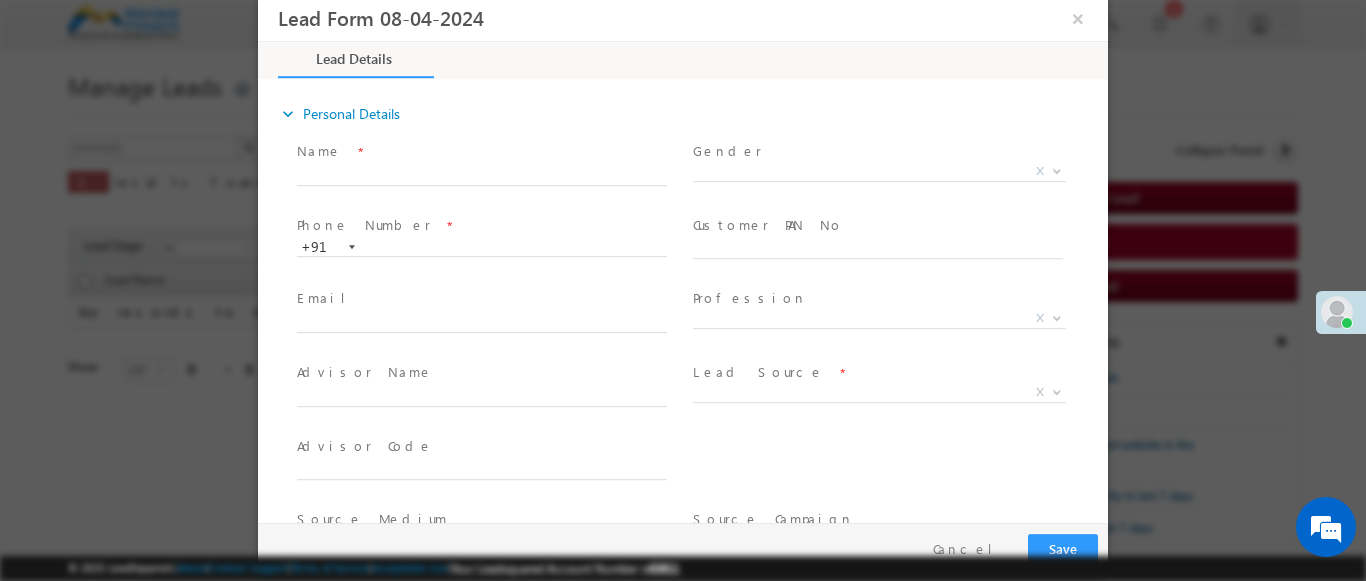 scroll, scrollTop: 0, scrollLeft: 0, axis: both 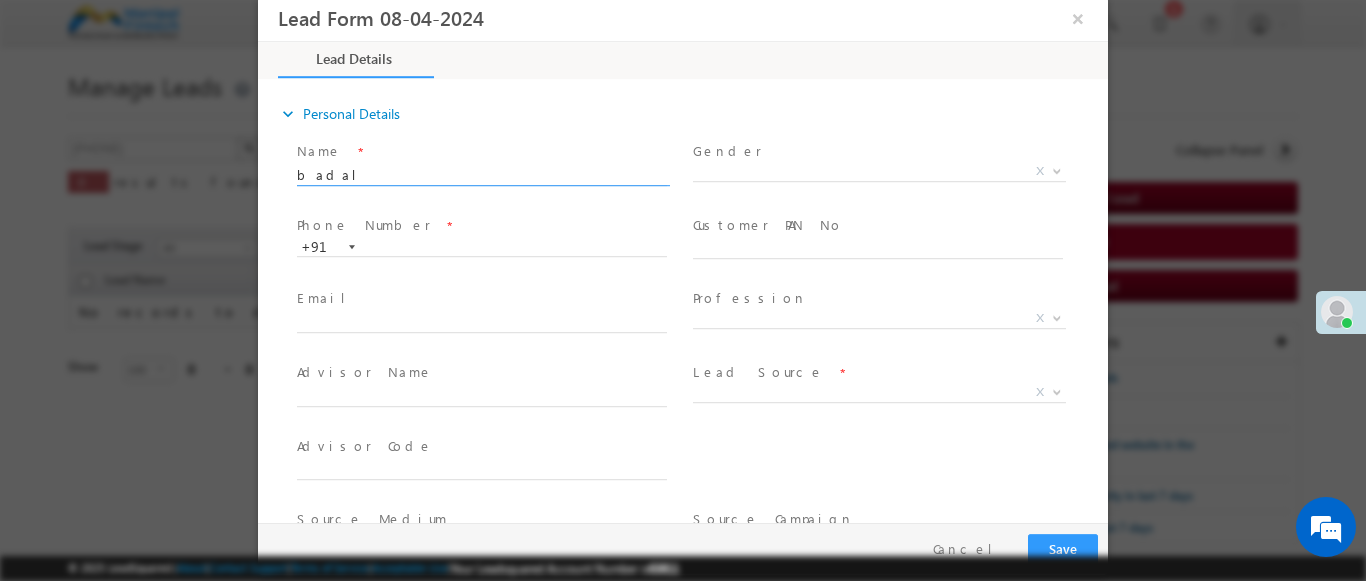 type on "badal" 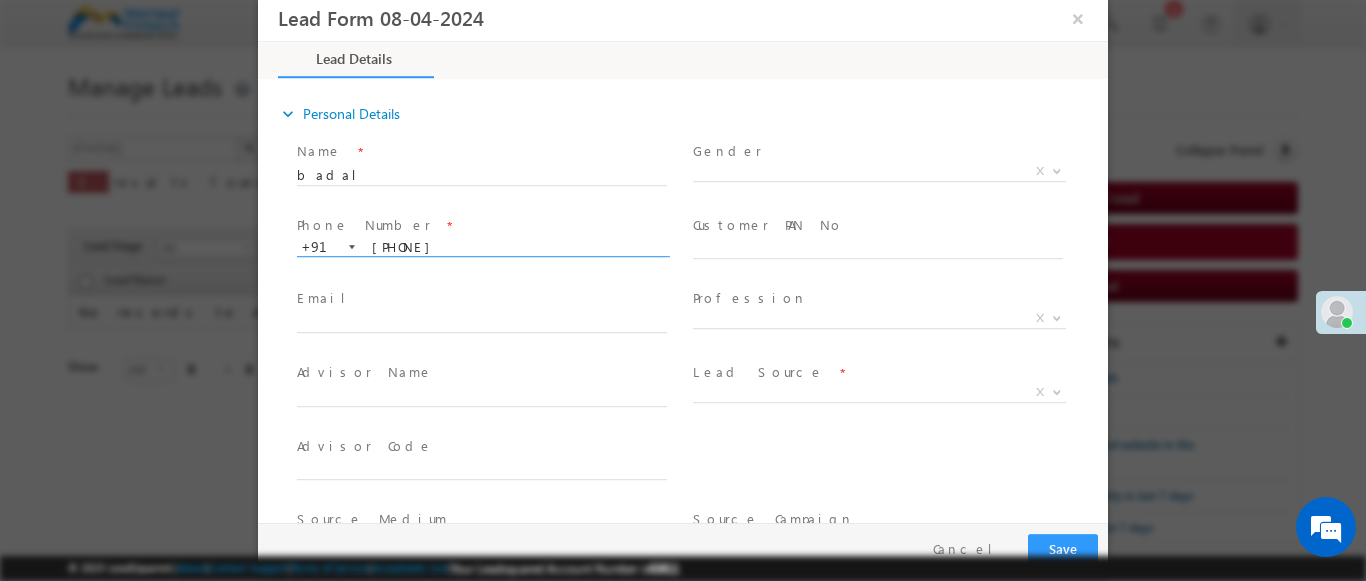 type on "[PHONE]" 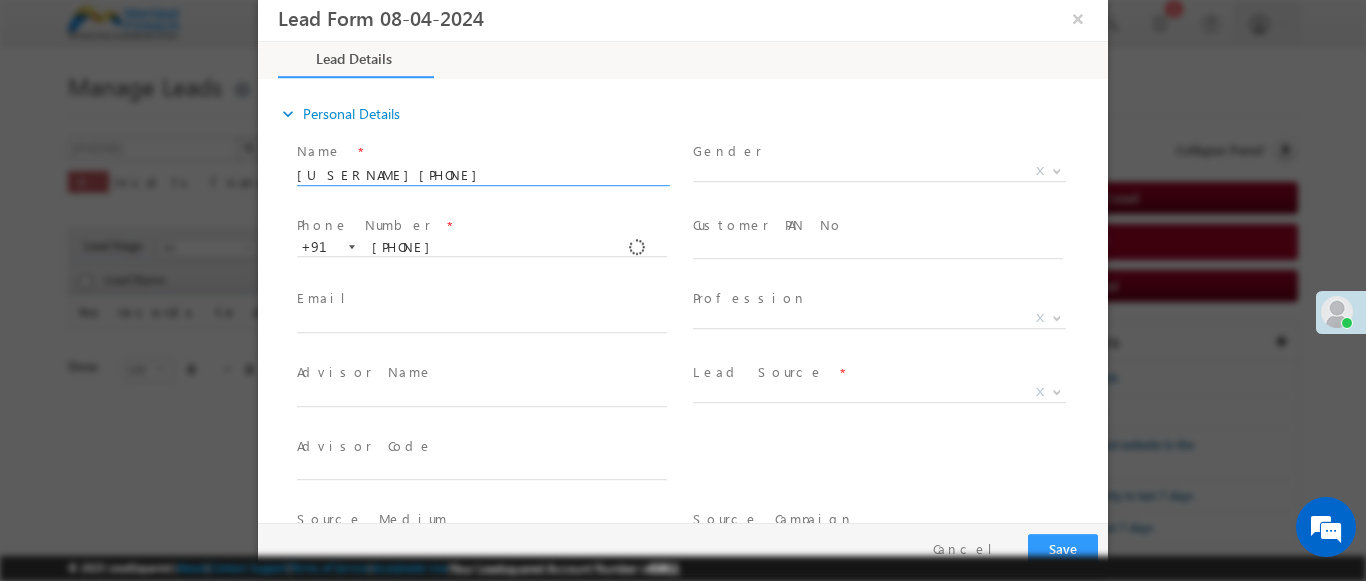 type on "[USERNAME]" 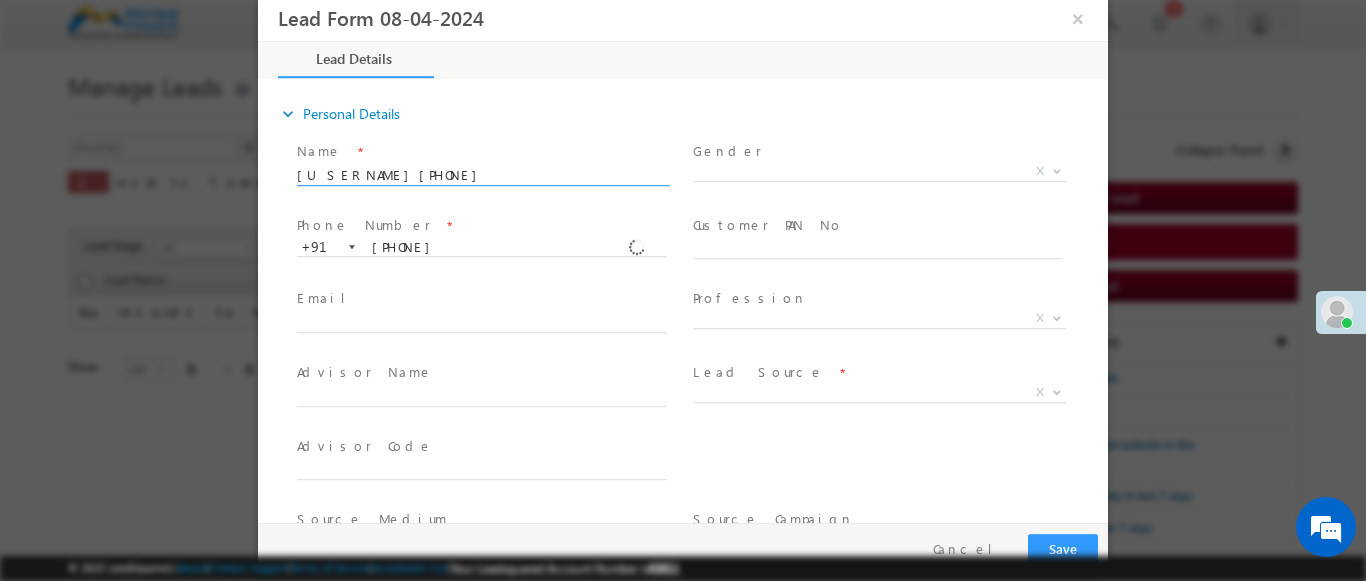 click at bounding box center [1057, 391] 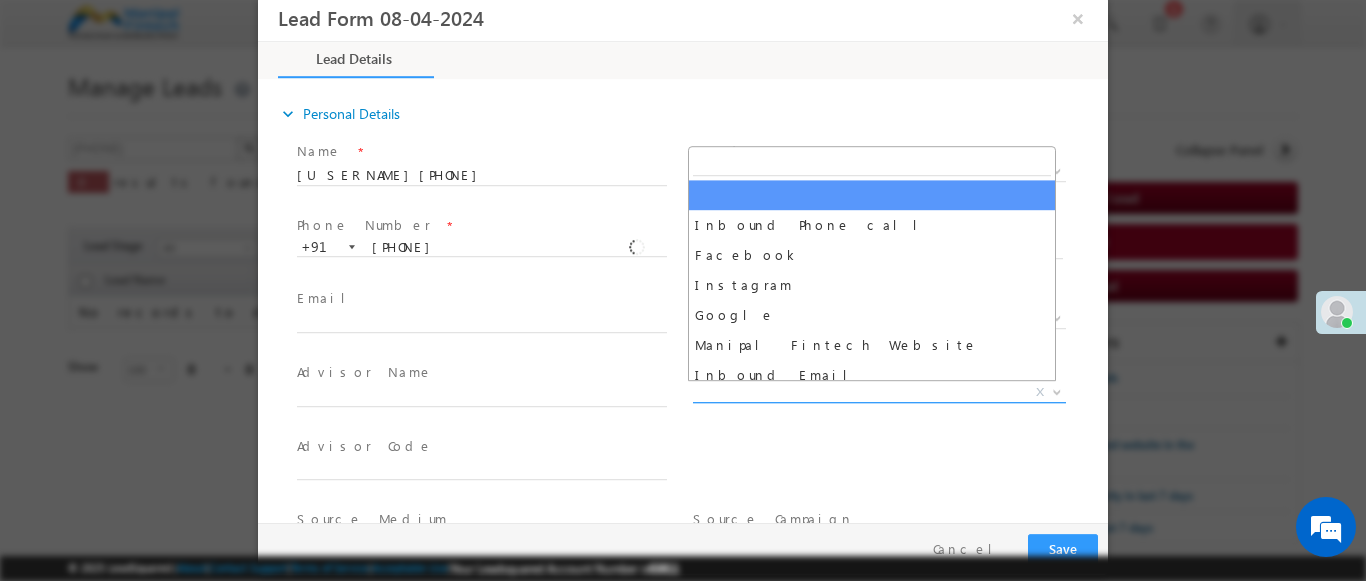 select on "Feedback" 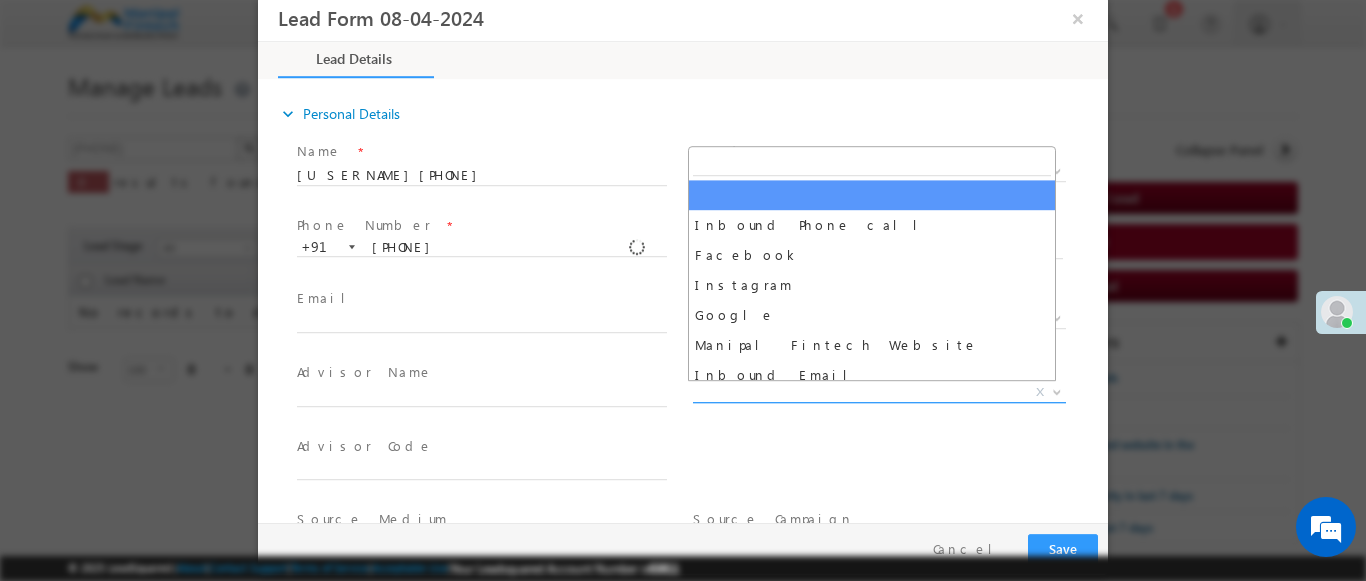 type on "[USERNAME]- Feedback" 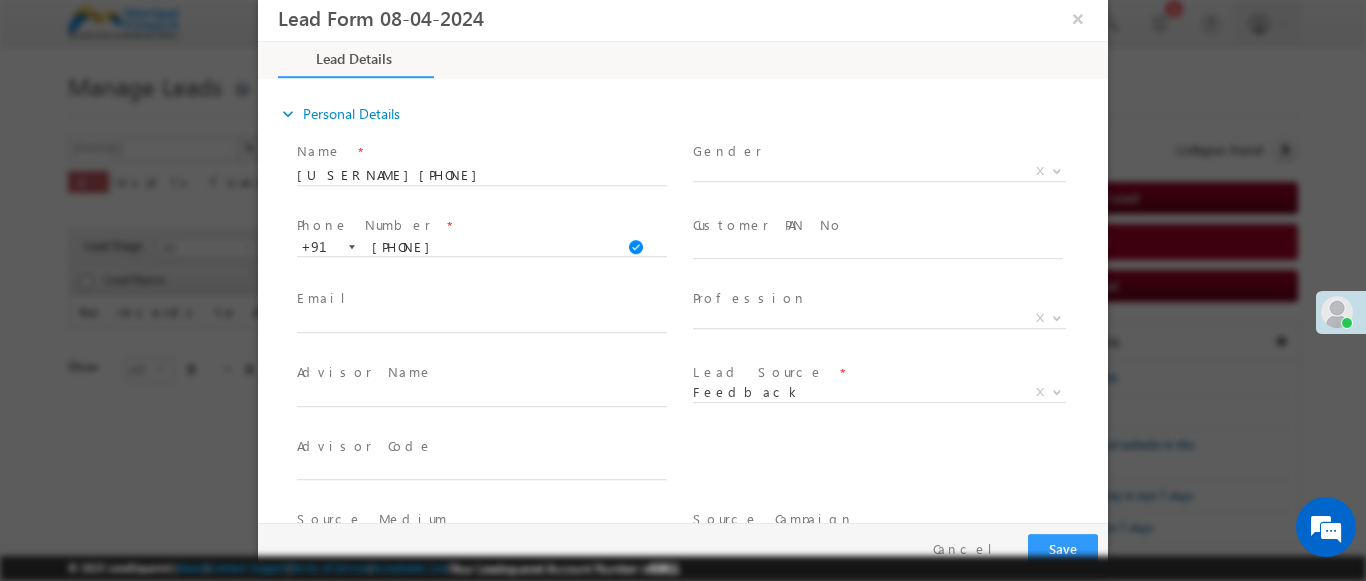 scroll, scrollTop: 315, scrollLeft: 0, axis: vertical 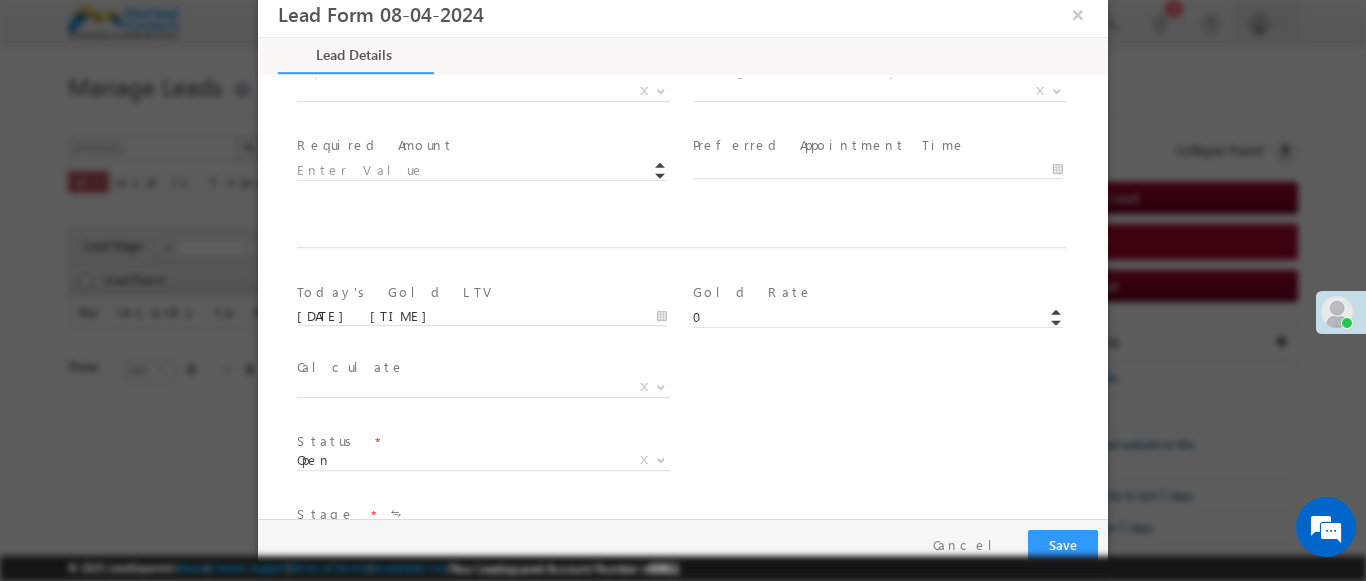 type on "[POSTAL_CODE]" 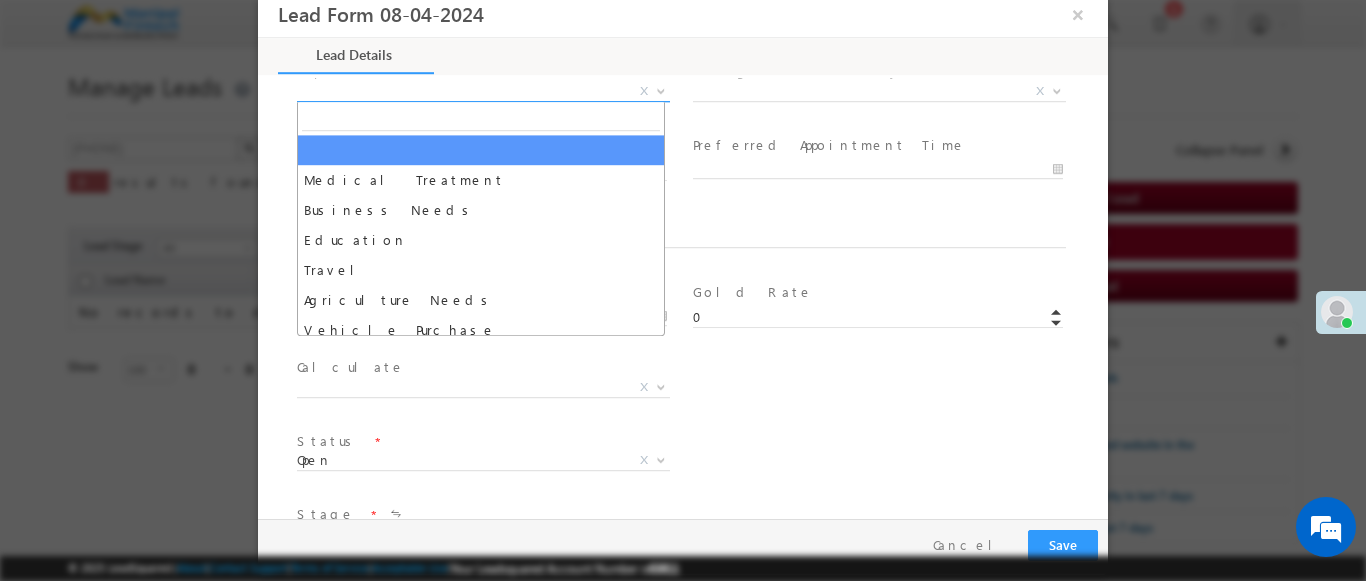 select on "Medical Treatment" 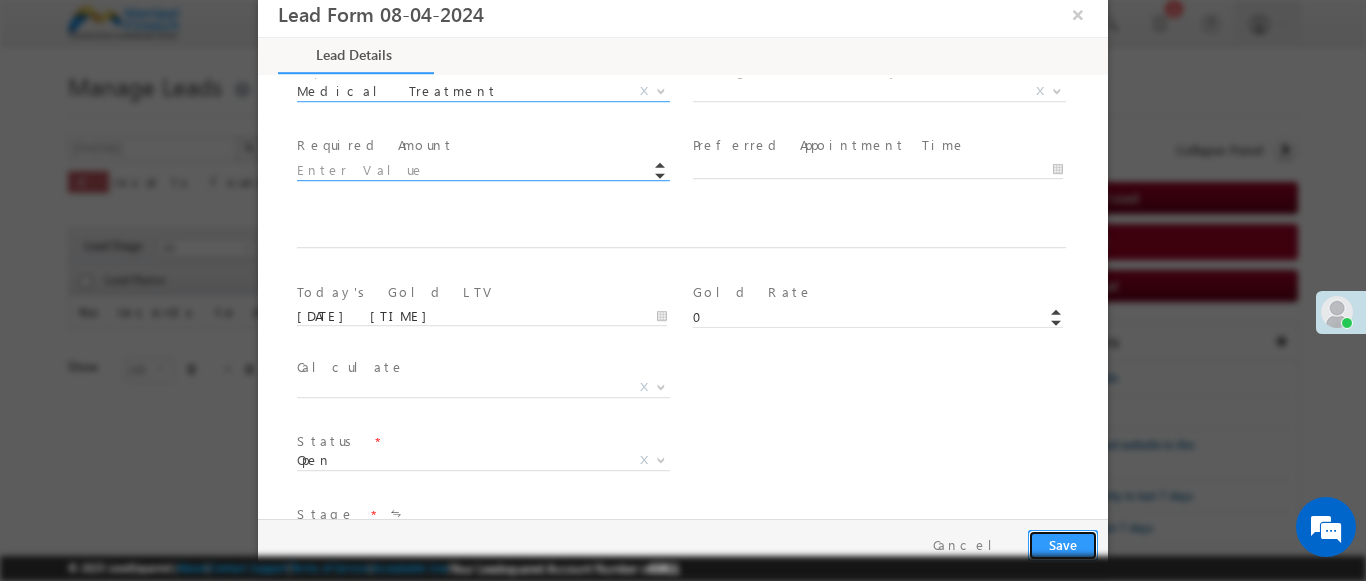 click on "Save" at bounding box center (1063, 545) 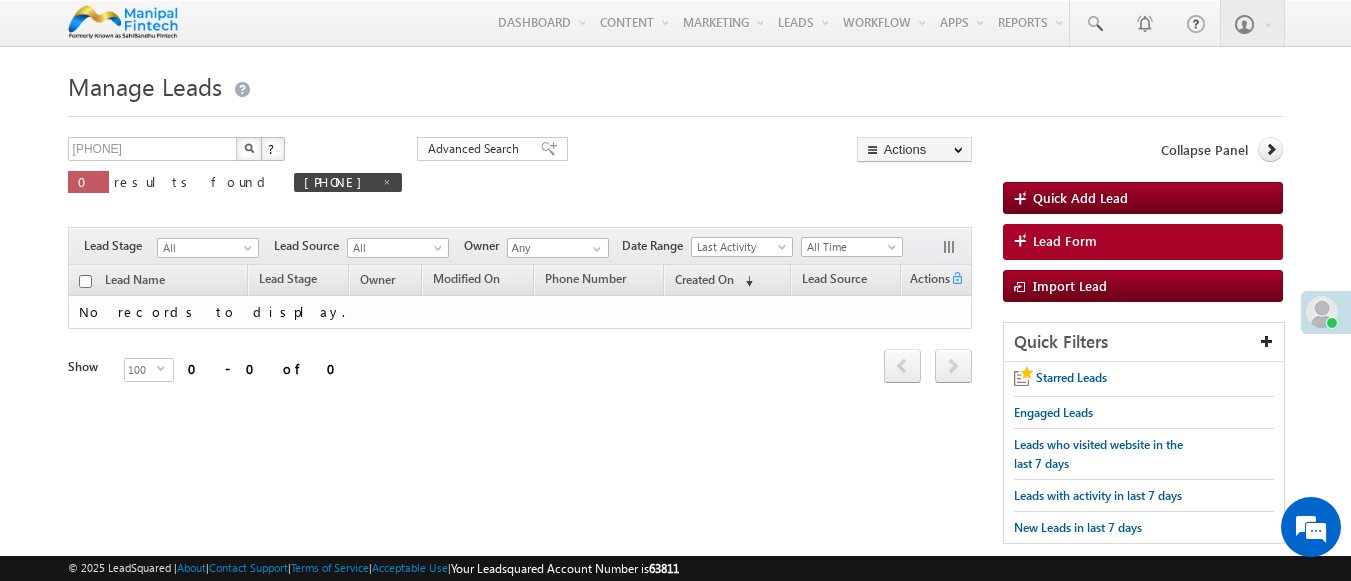 scroll, scrollTop: 0, scrollLeft: 0, axis: both 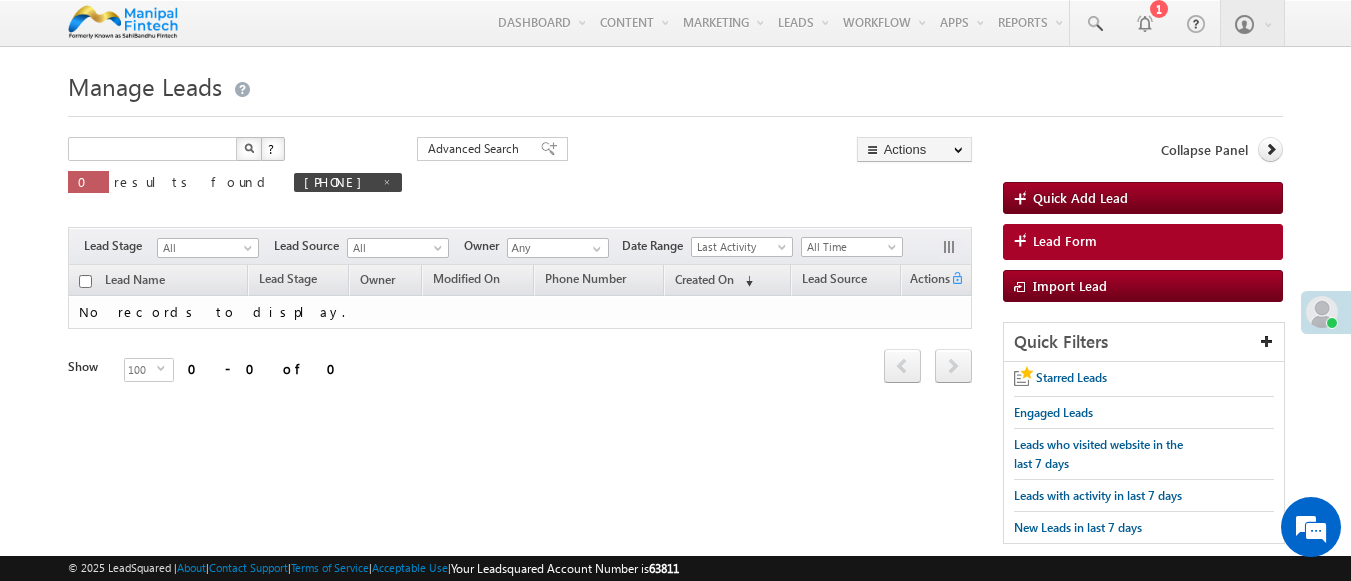 type on "Search Leads" 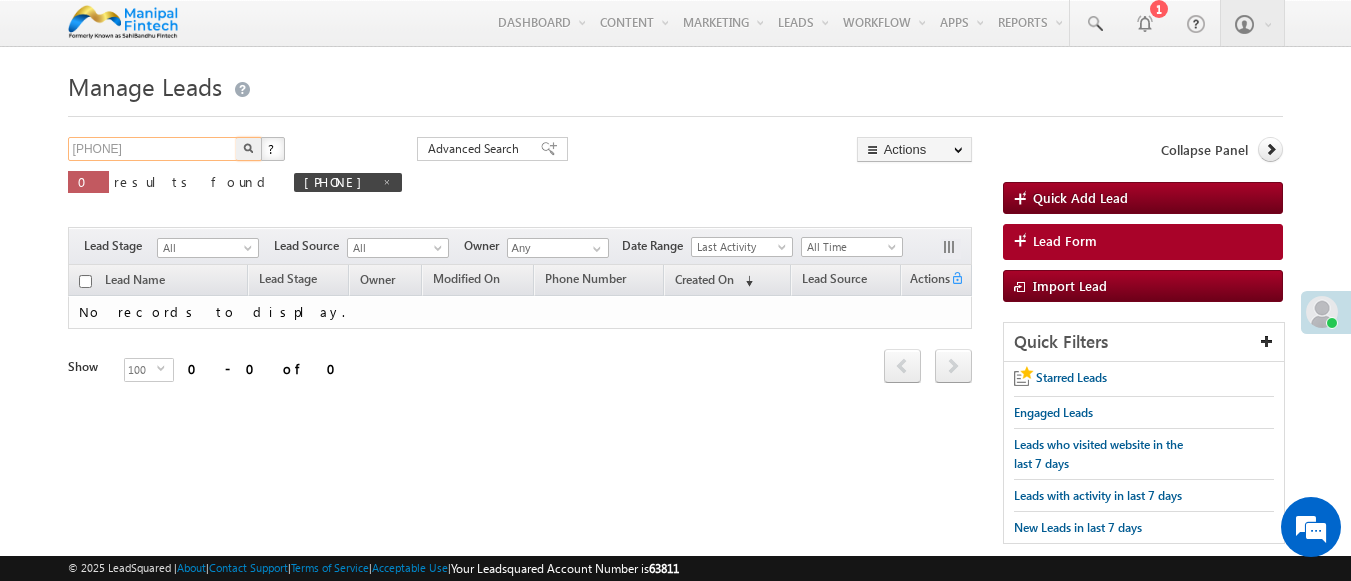 type on "[PHONE]" 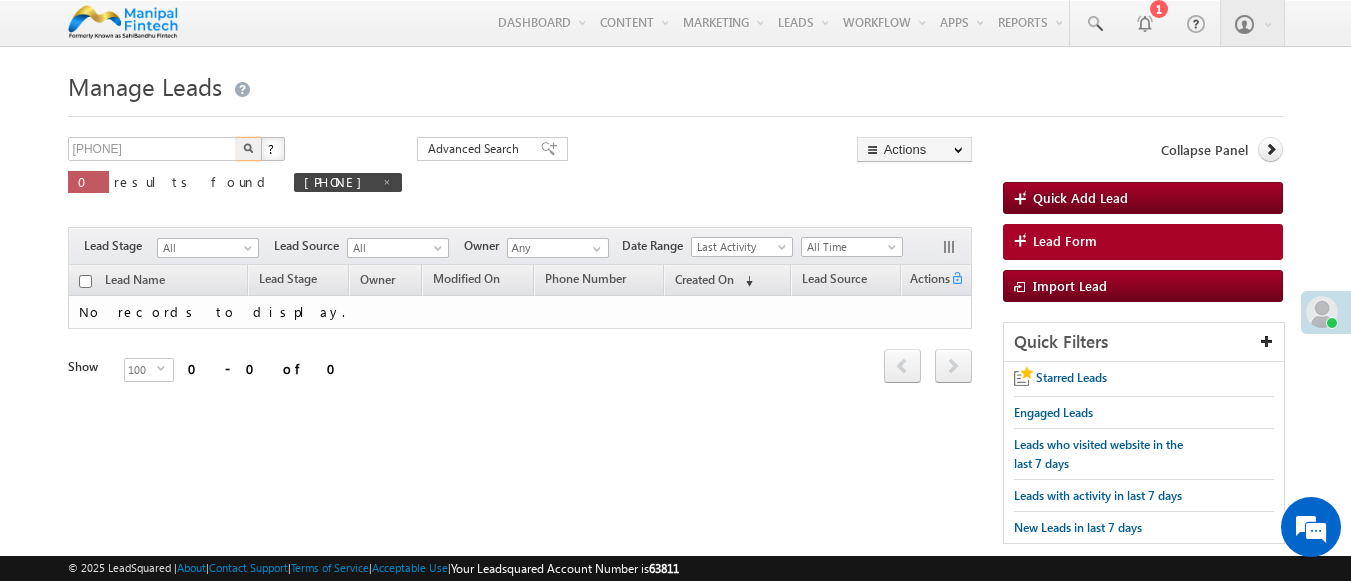 click at bounding box center (248, 148) 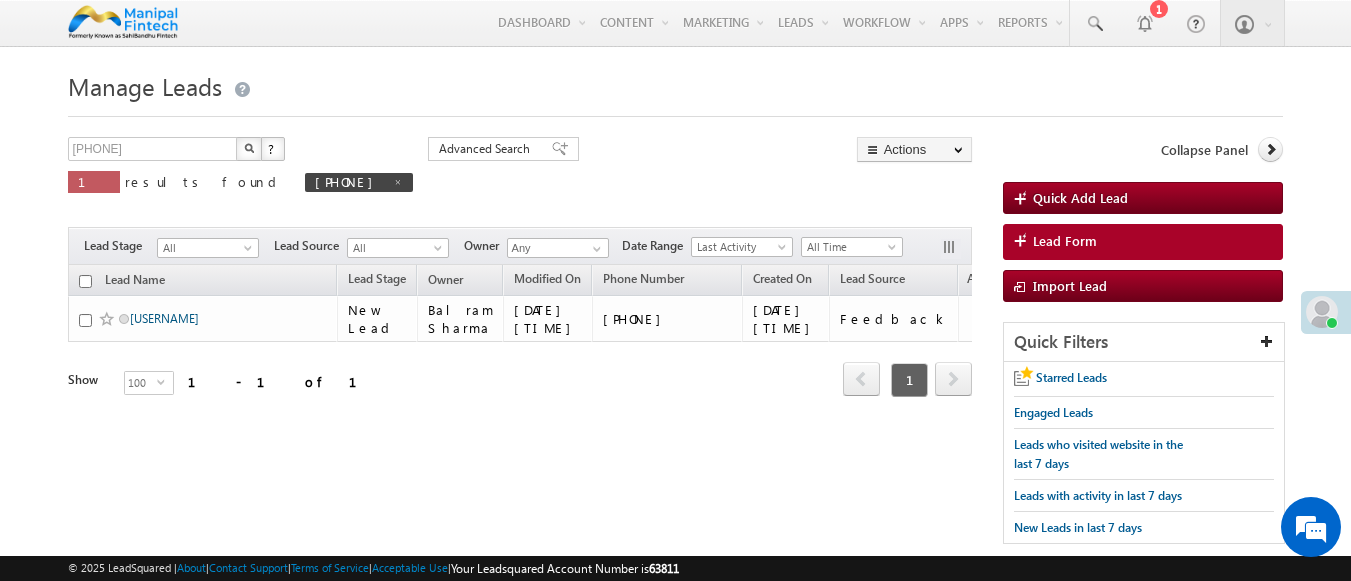 click on "[USERNAME]" at bounding box center (164, 318) 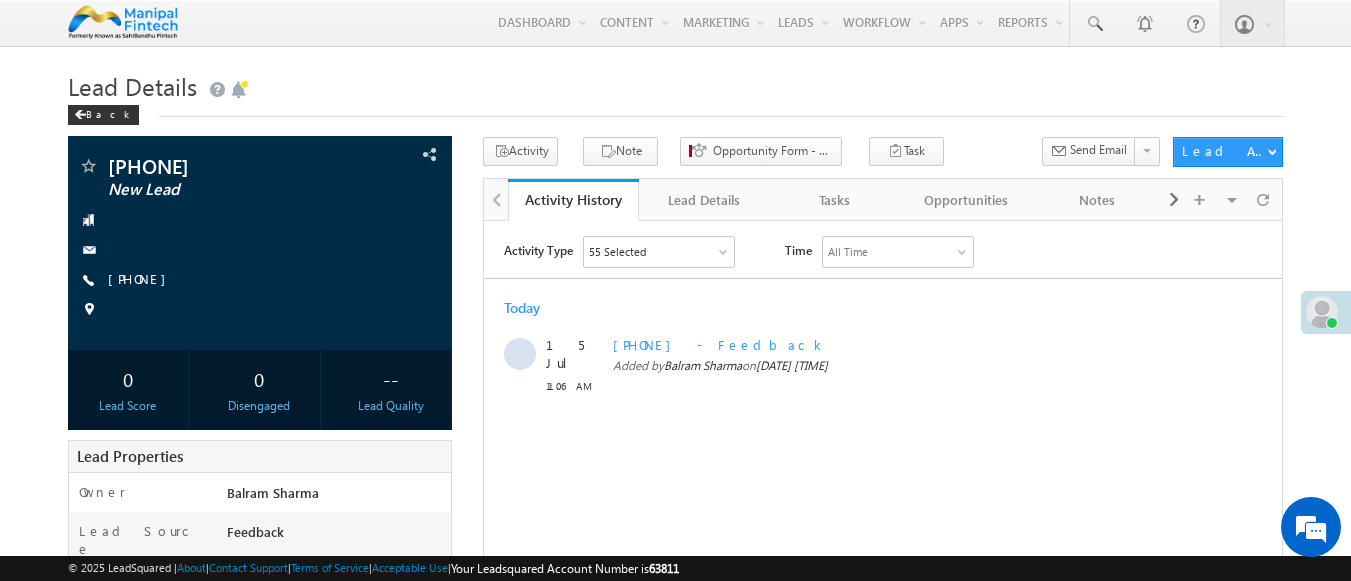 scroll, scrollTop: 0, scrollLeft: 0, axis: both 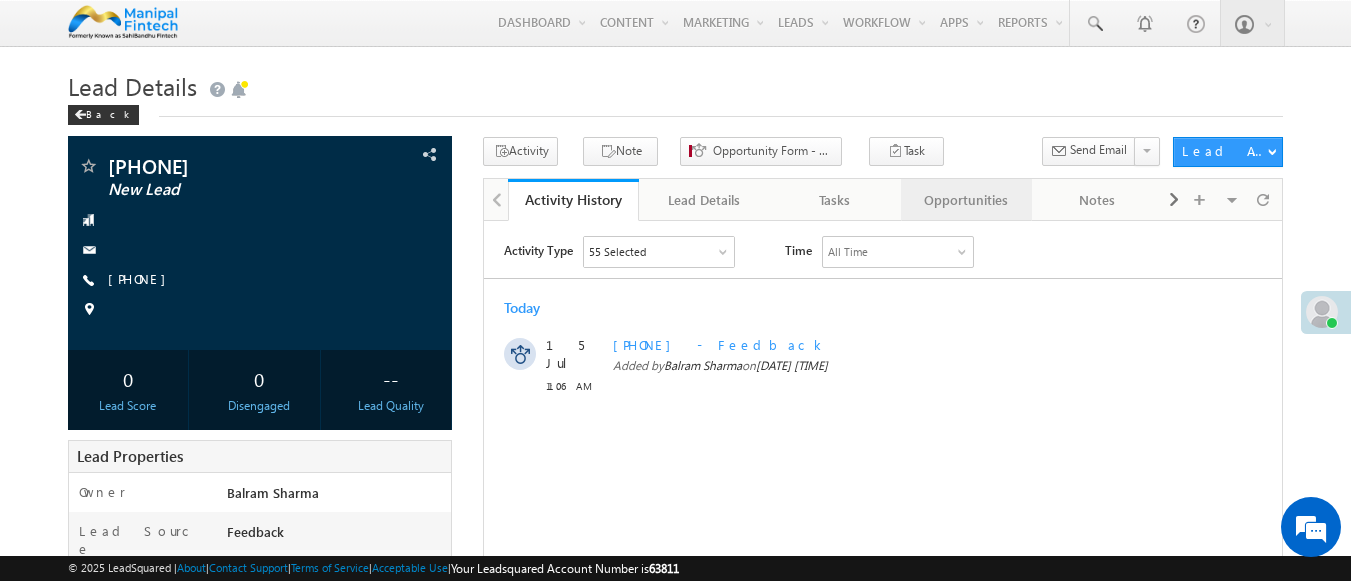 click on "Opportunities" at bounding box center [965, 200] 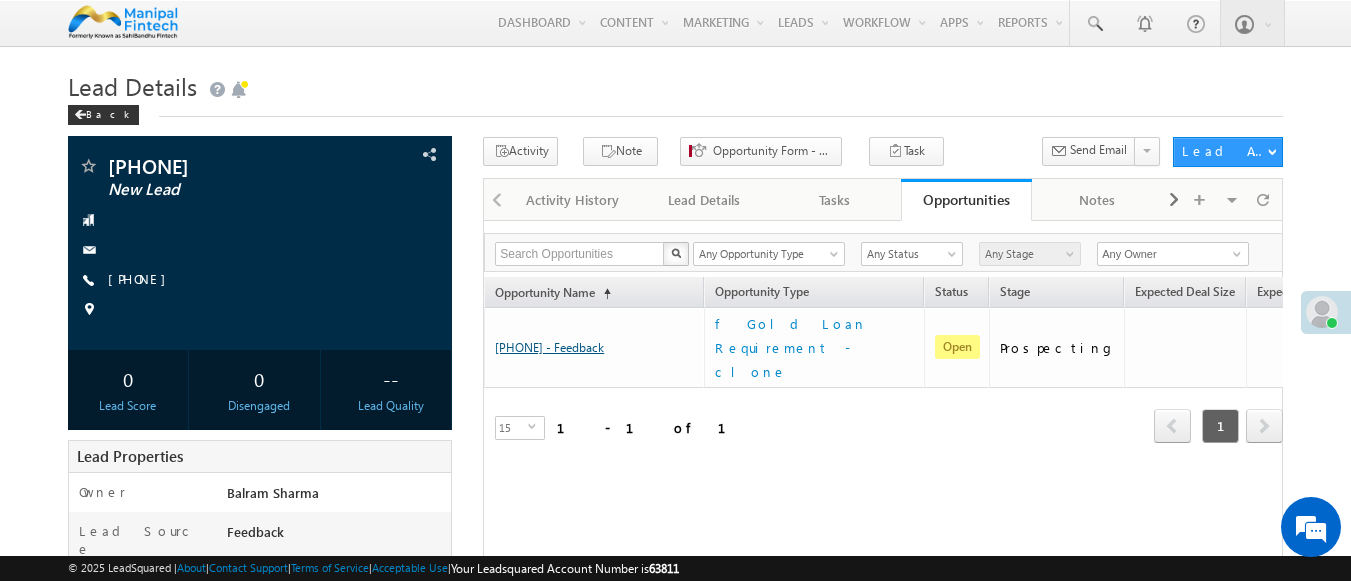 click on "[PHONE] - Feedback" at bounding box center [549, 347] 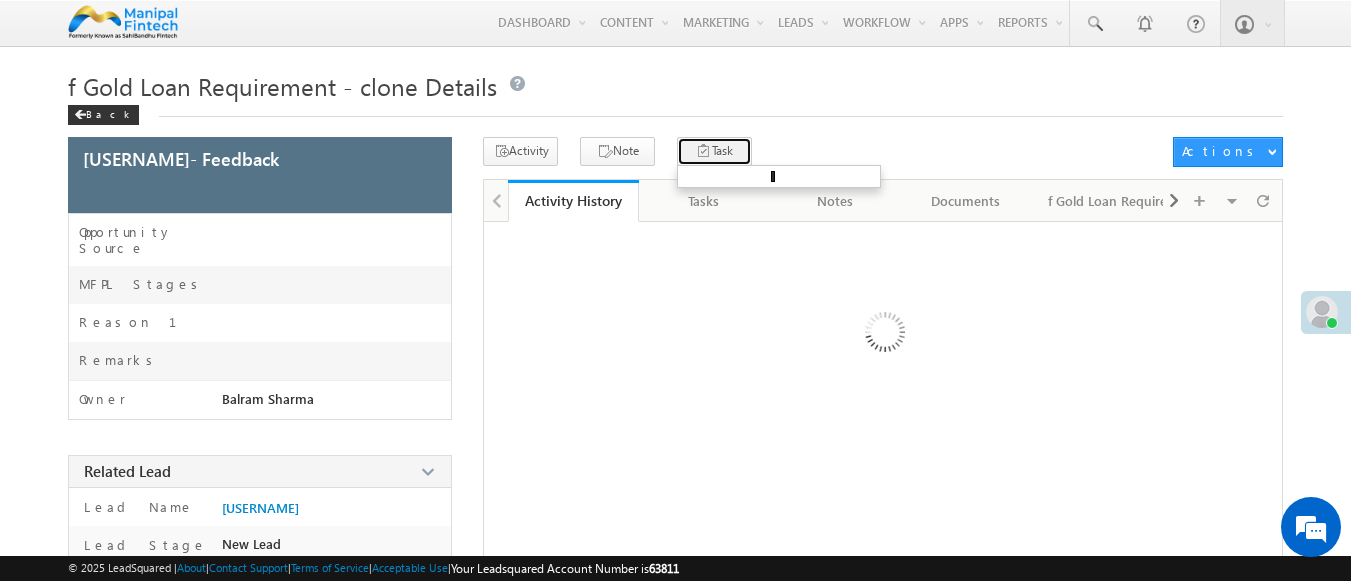 click on "Task" at bounding box center (714, 151) 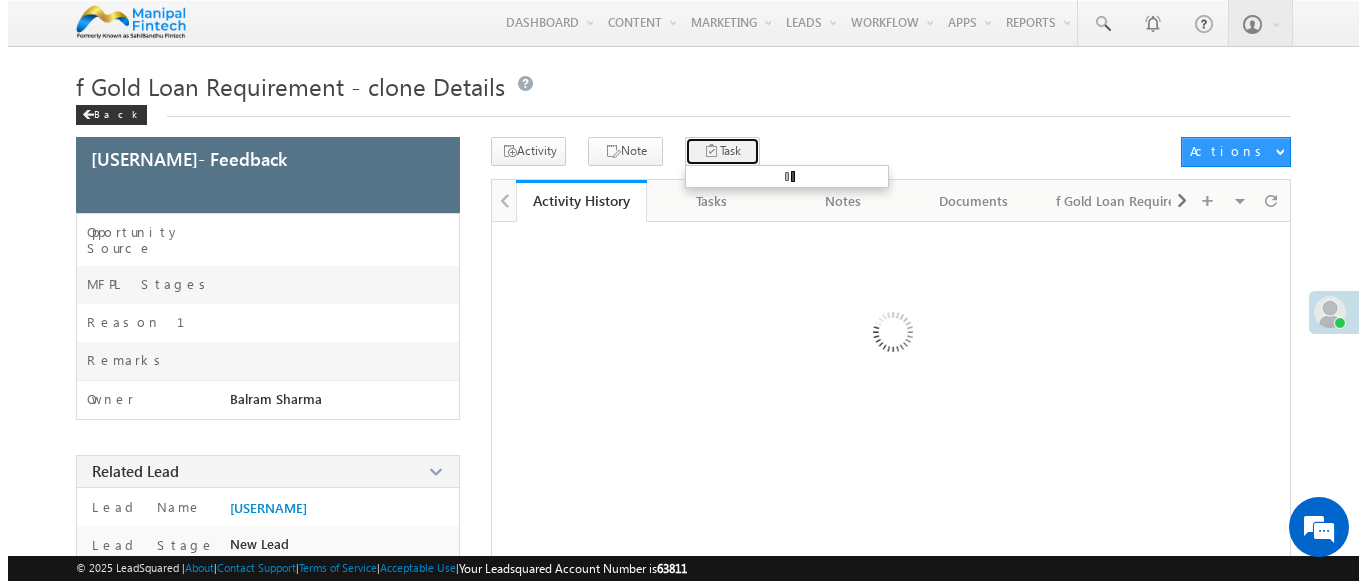 scroll, scrollTop: 0, scrollLeft: 0, axis: both 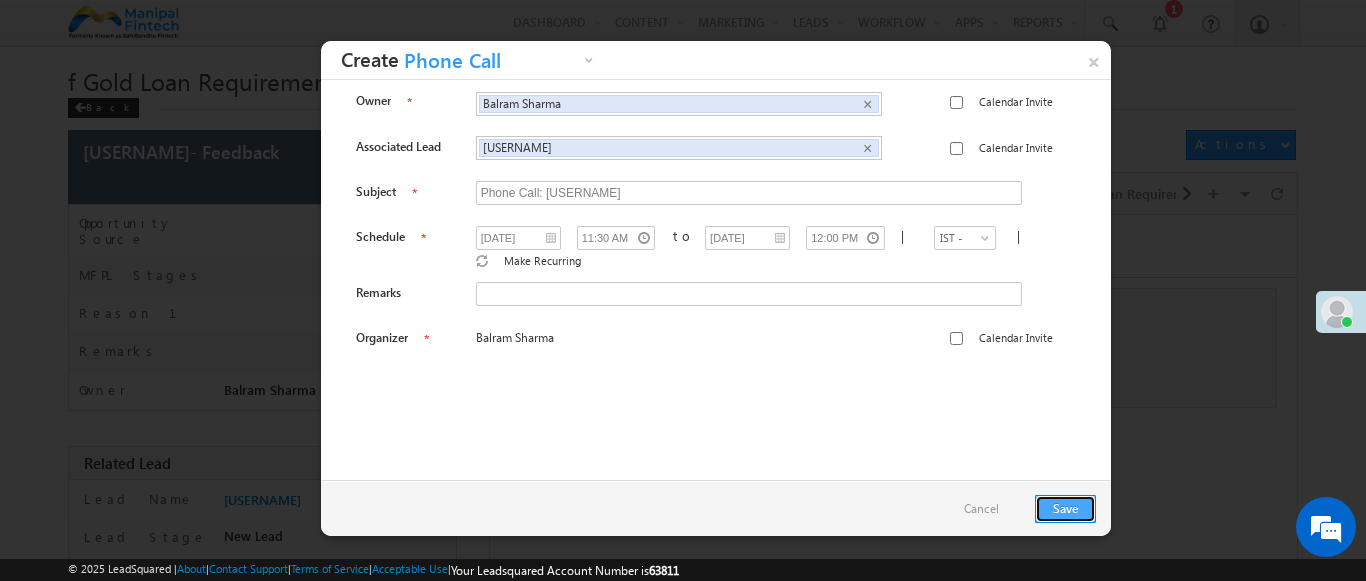 click on "Save" at bounding box center [1065, 509] 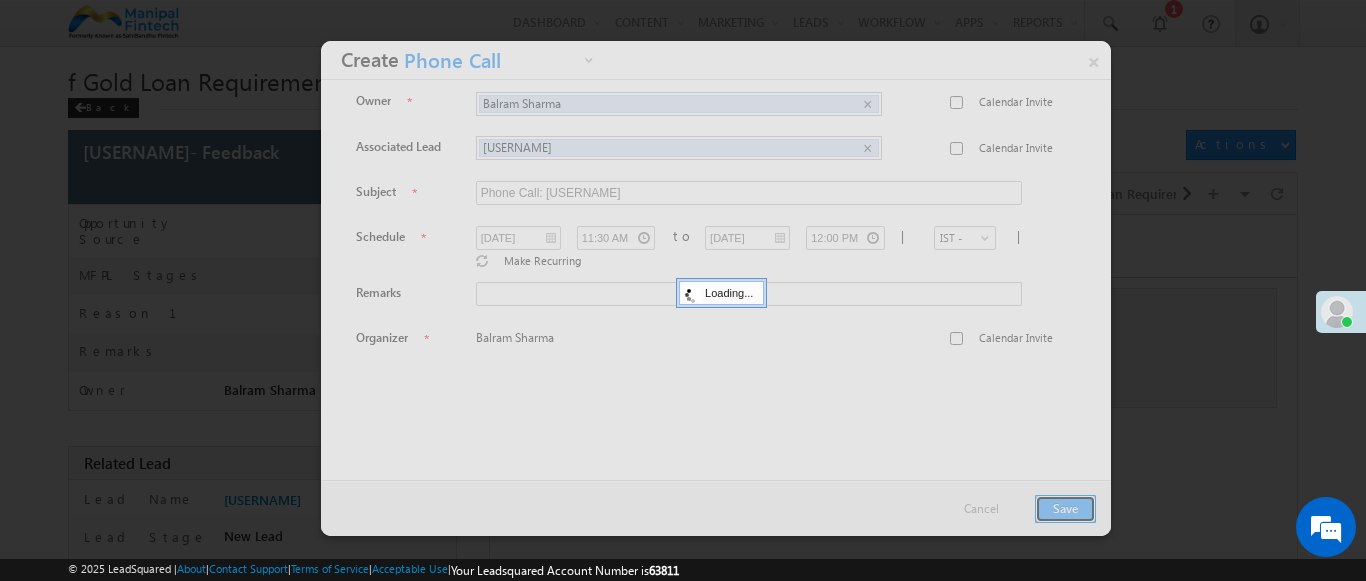 scroll, scrollTop: 1, scrollLeft: 0, axis: vertical 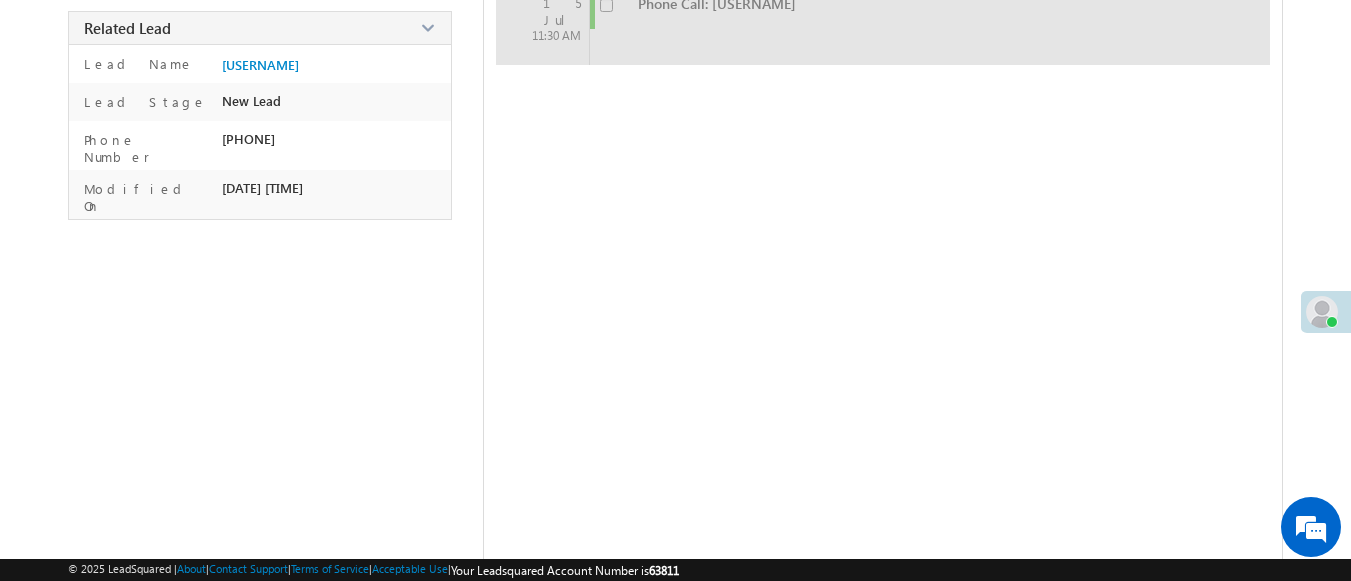 checkbox on "false" 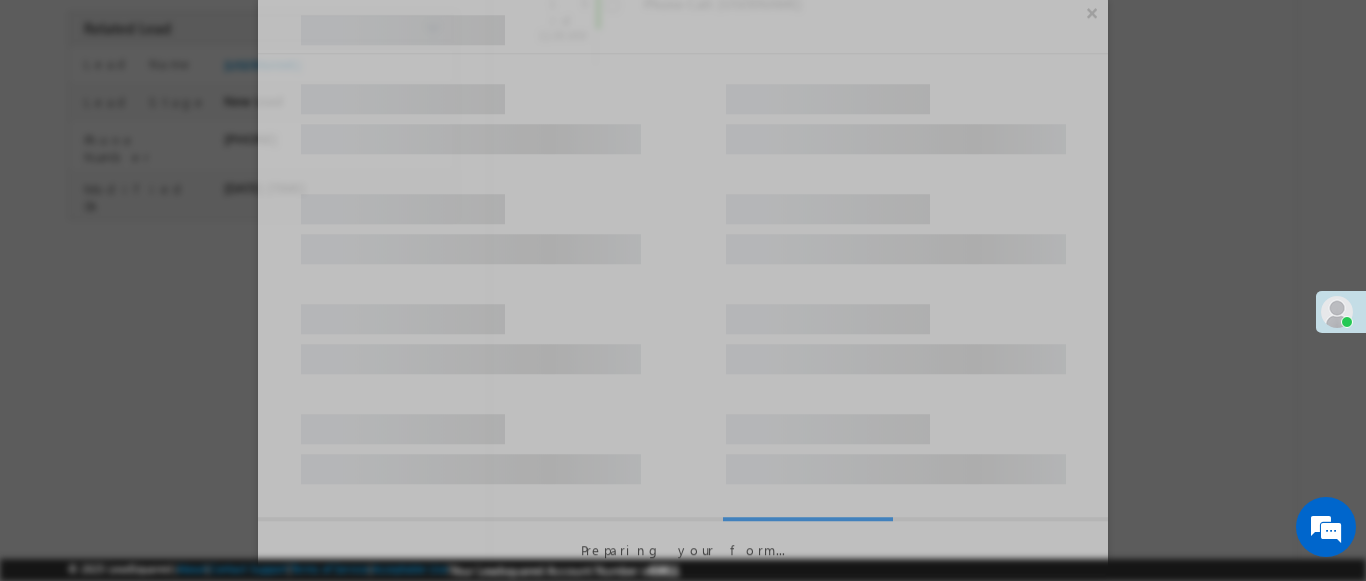 scroll, scrollTop: 435, scrollLeft: 0, axis: vertical 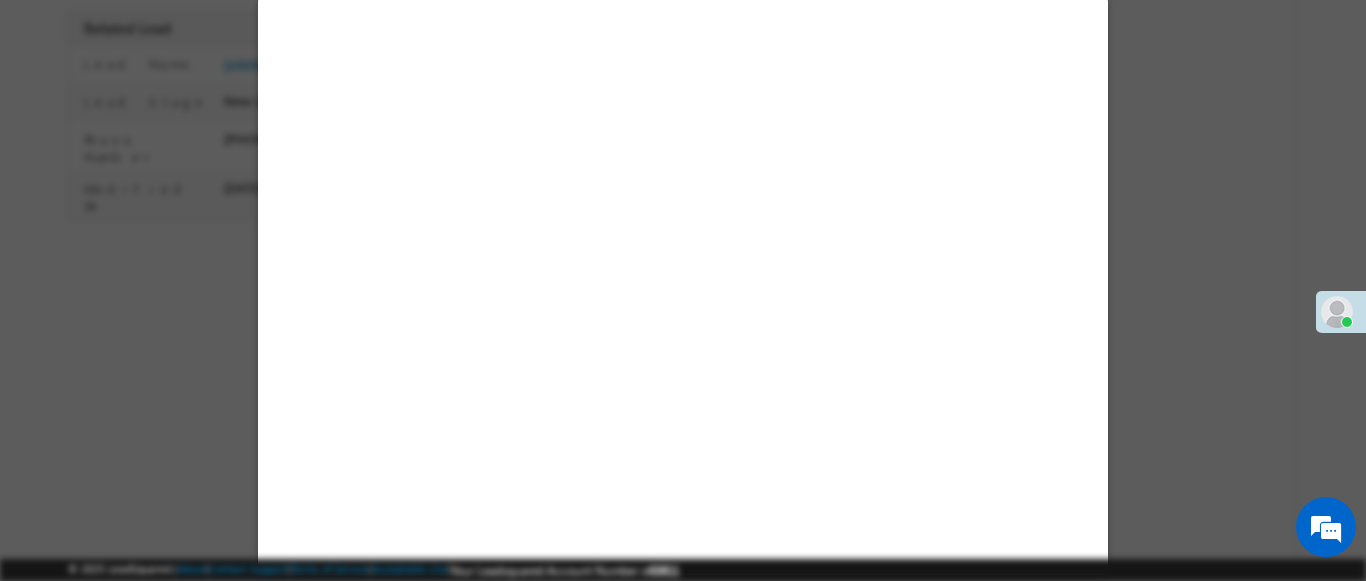 select on "Feedback" 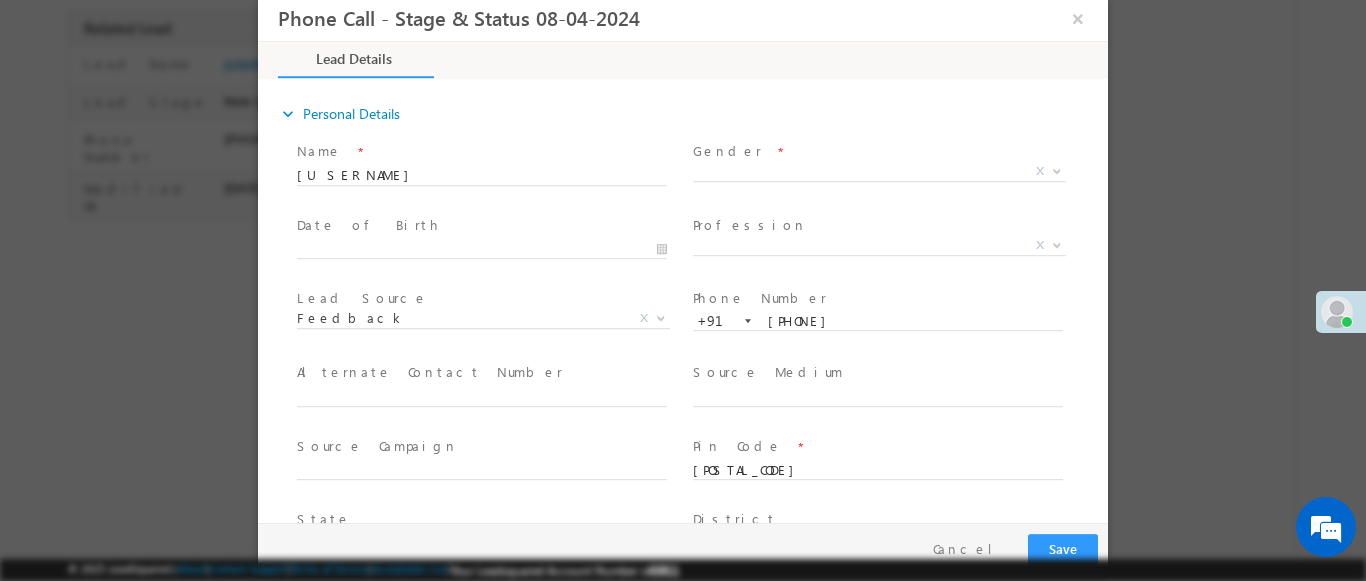 scroll, scrollTop: 0, scrollLeft: 0, axis: both 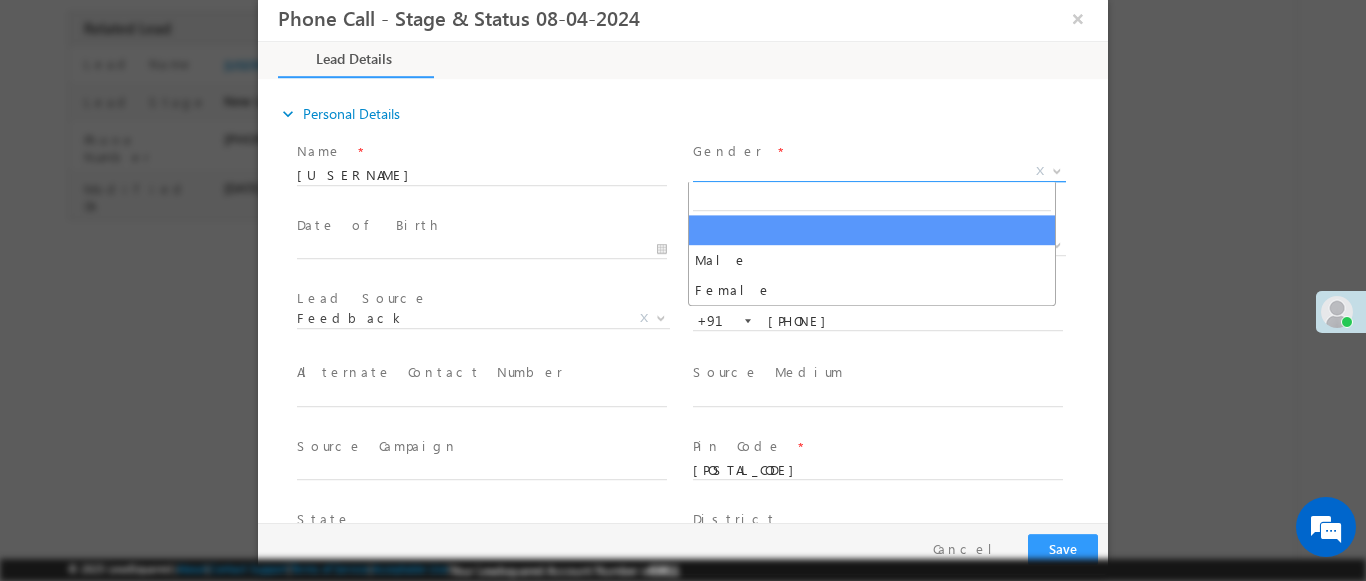 select on "Male" 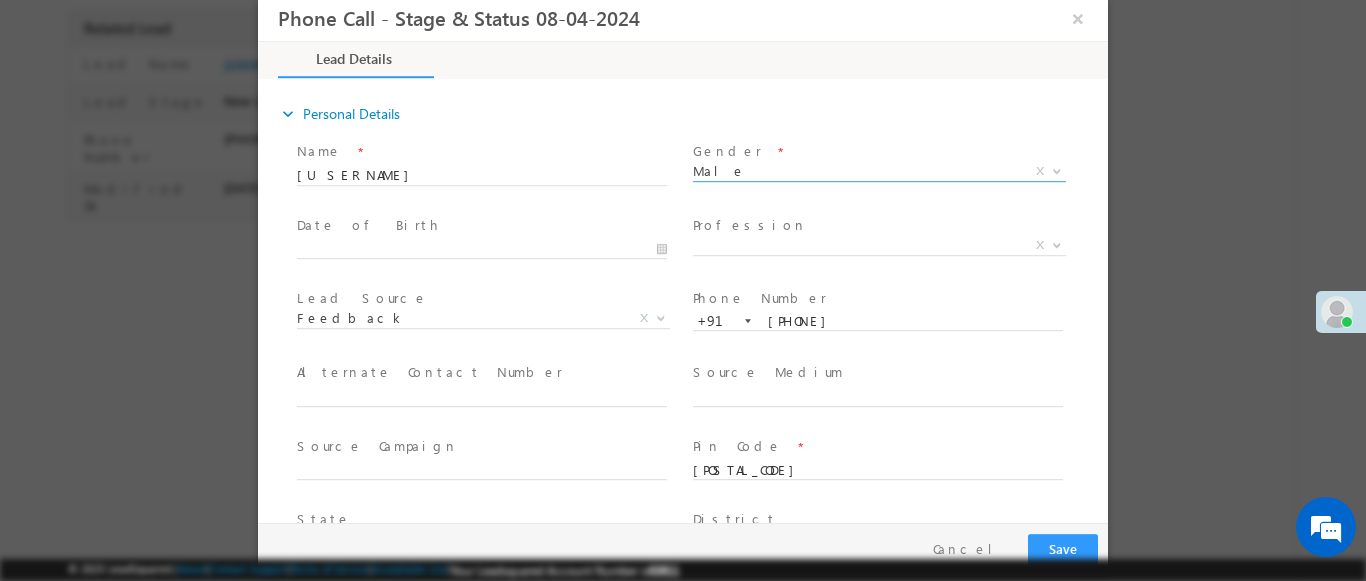 scroll, scrollTop: 3, scrollLeft: 0, axis: vertical 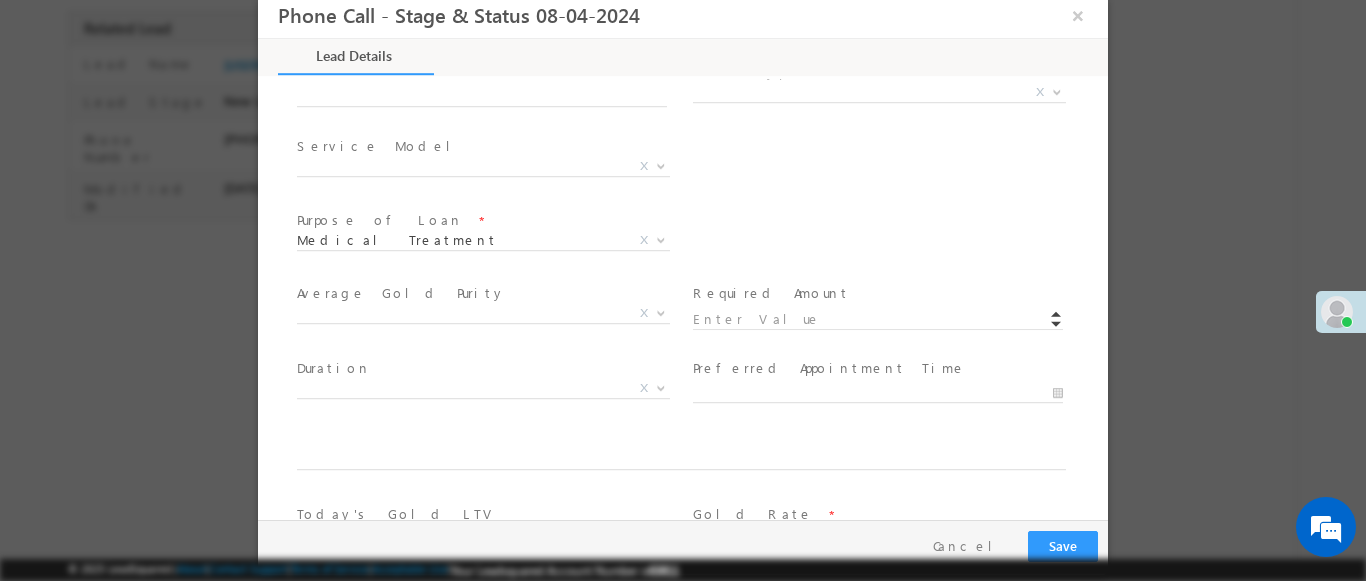 click at bounding box center [1057, 91] 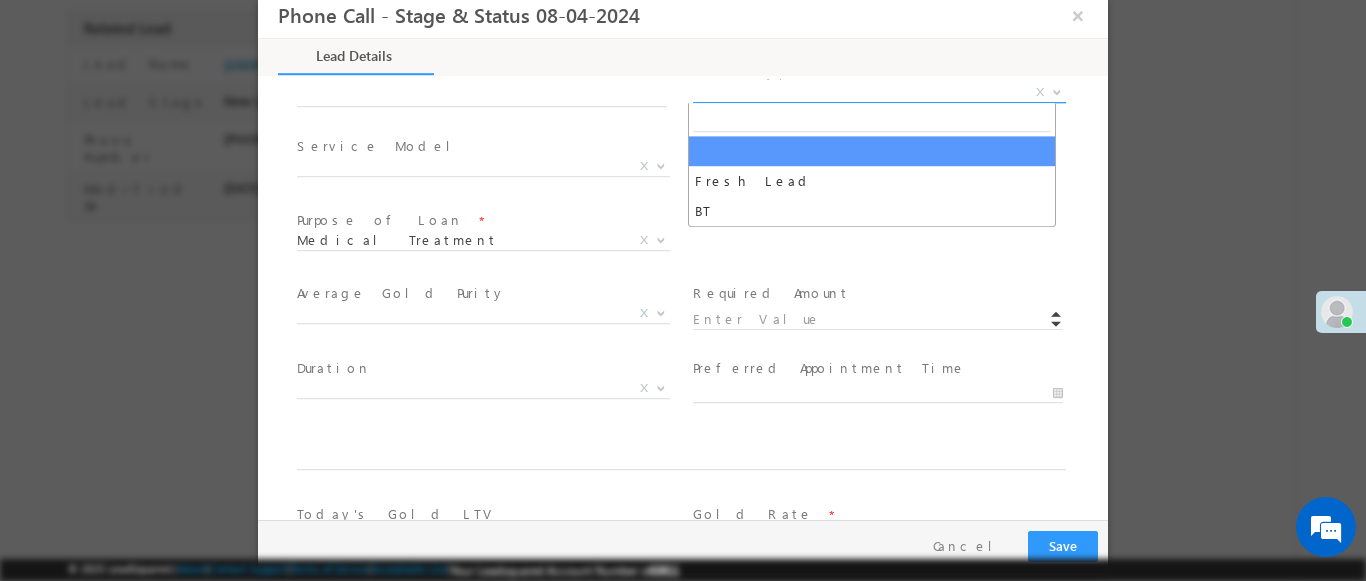 select on "Fresh Lead" 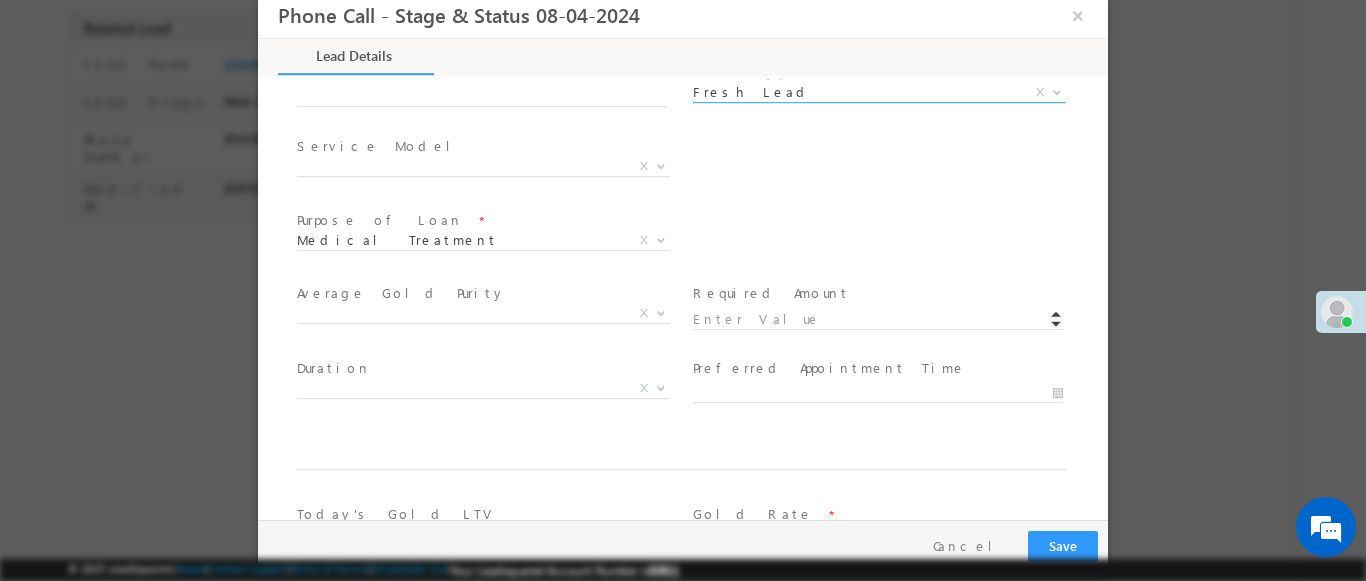 click at bounding box center (661, 165) 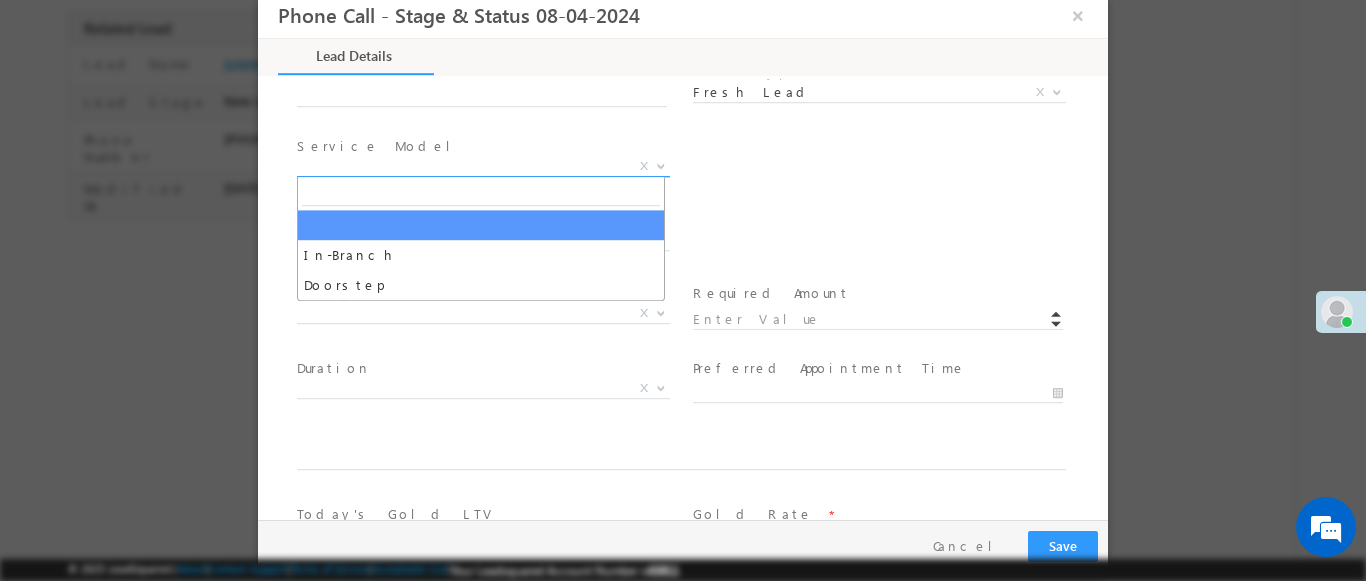 select on "In-Branch" 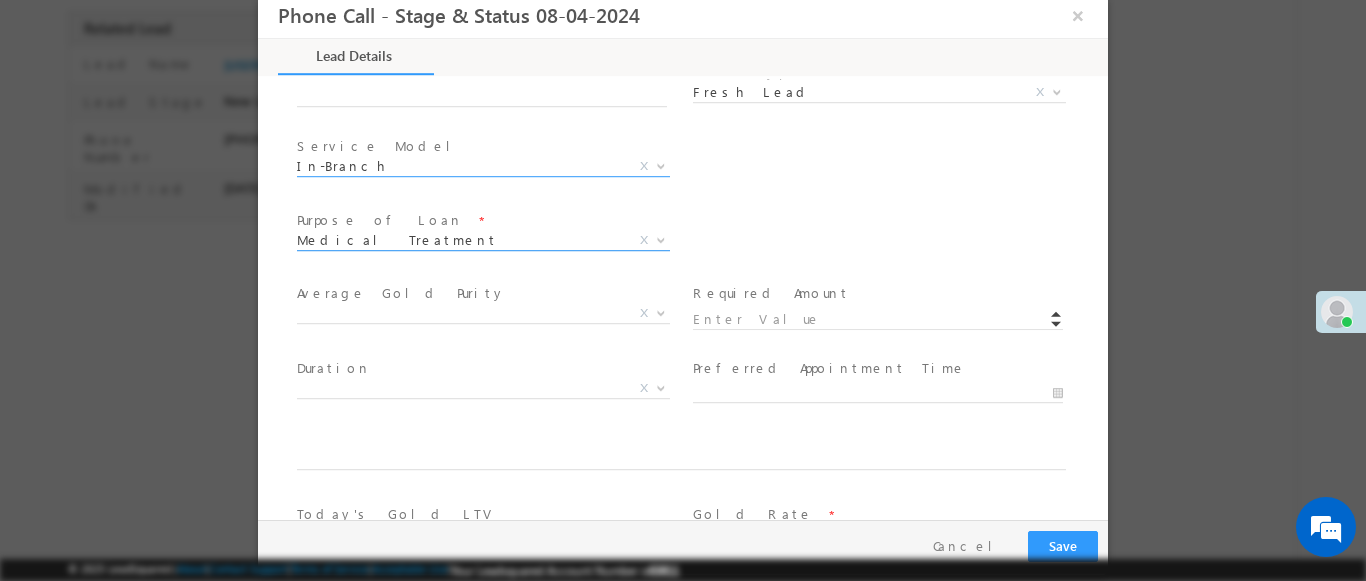 scroll, scrollTop: 1168, scrollLeft: 0, axis: vertical 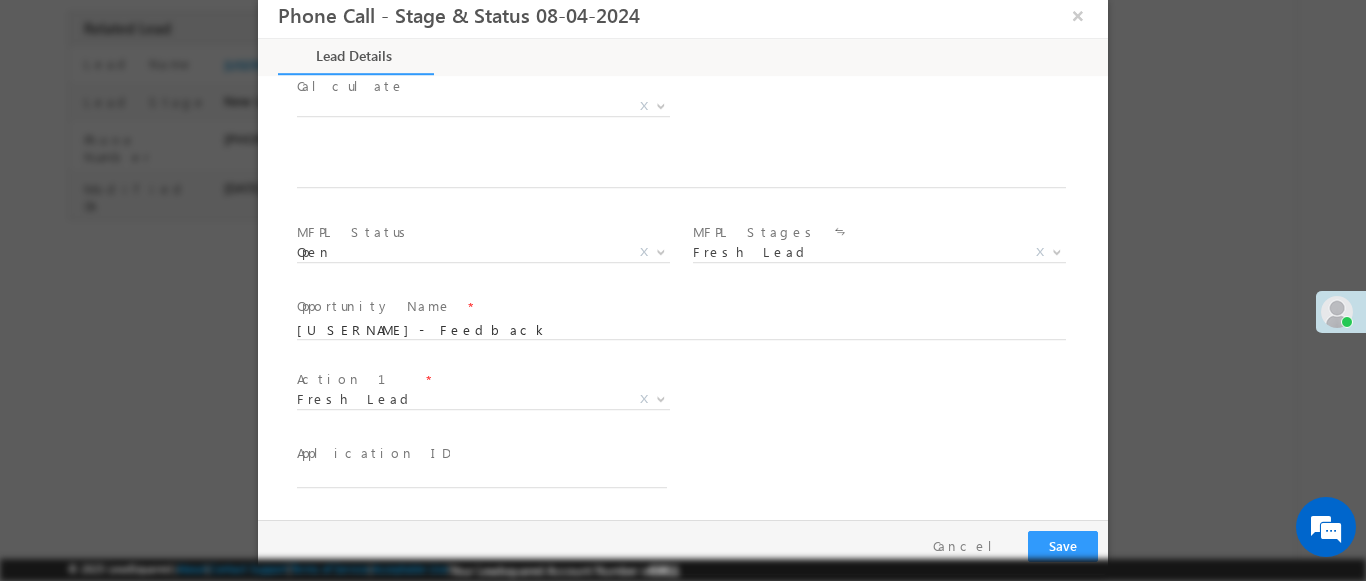 click at bounding box center [661, 398] 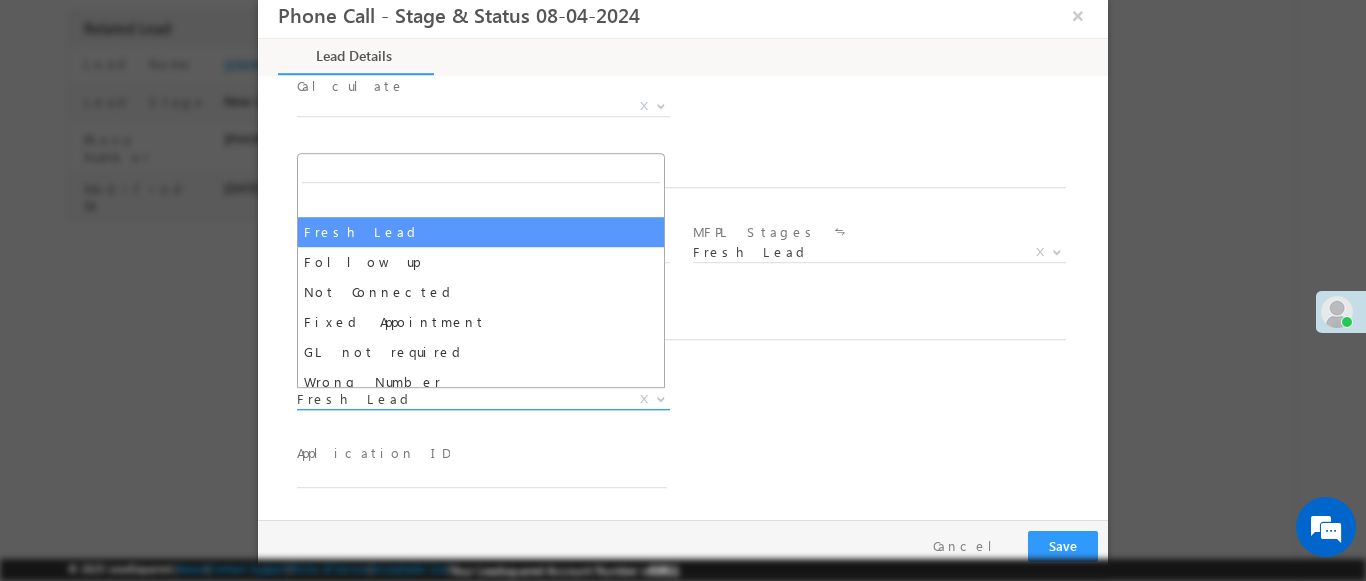 select on "Fixed Appointment" 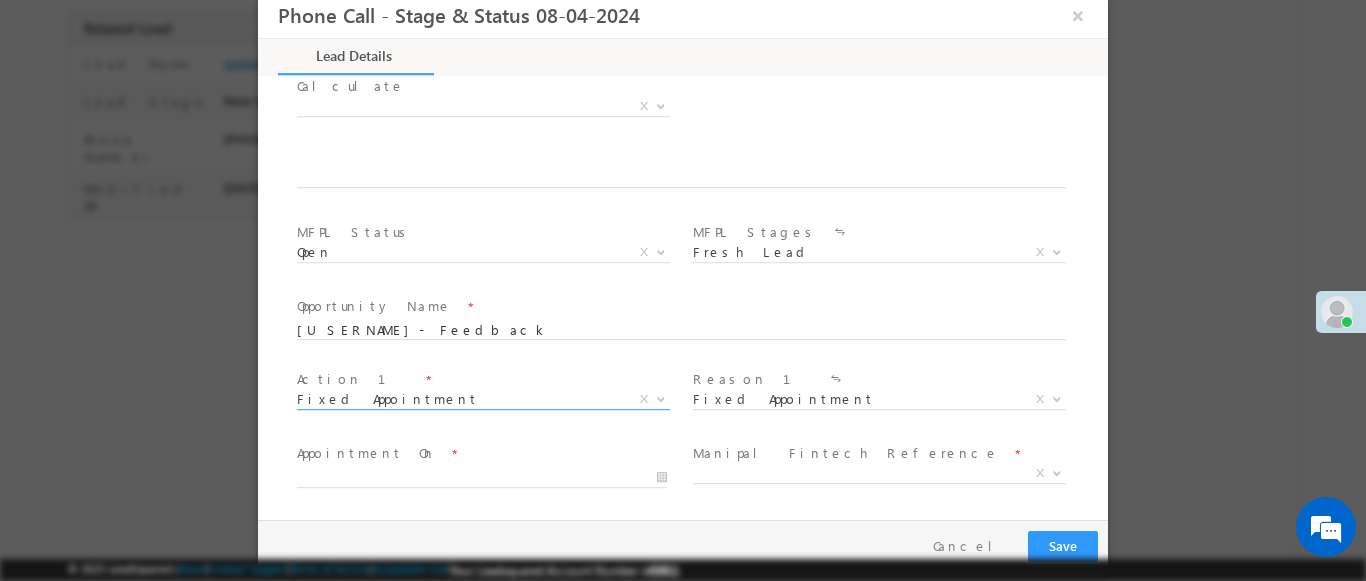 scroll, scrollTop: 3, scrollLeft: 0, axis: vertical 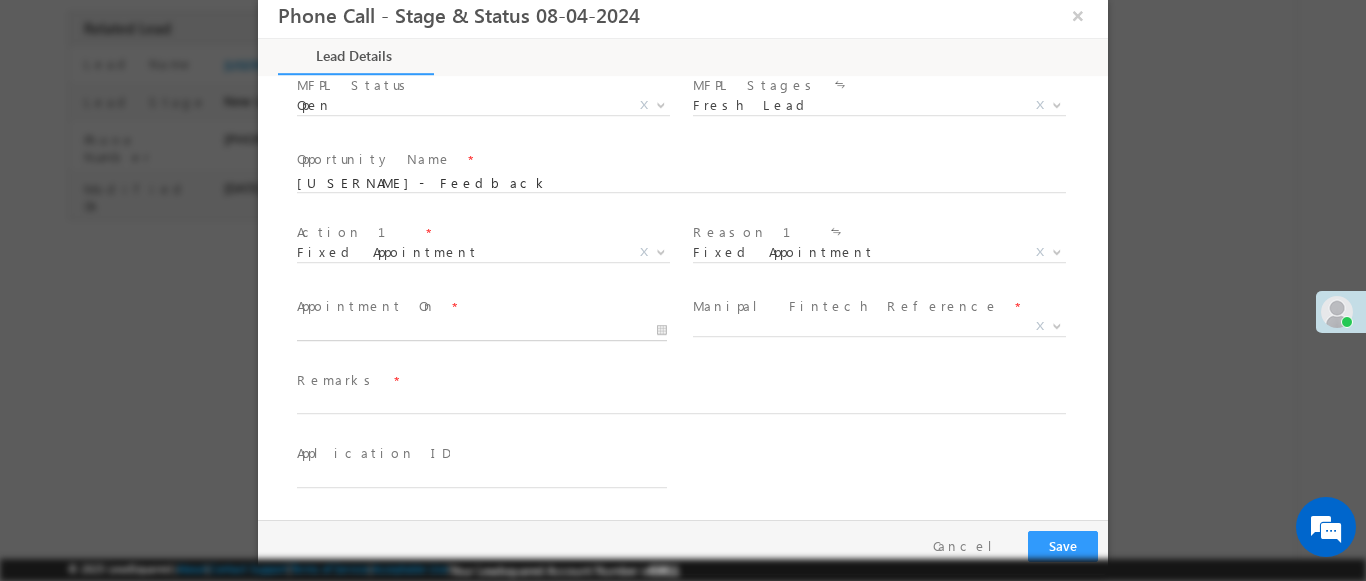 click at bounding box center (482, 331) 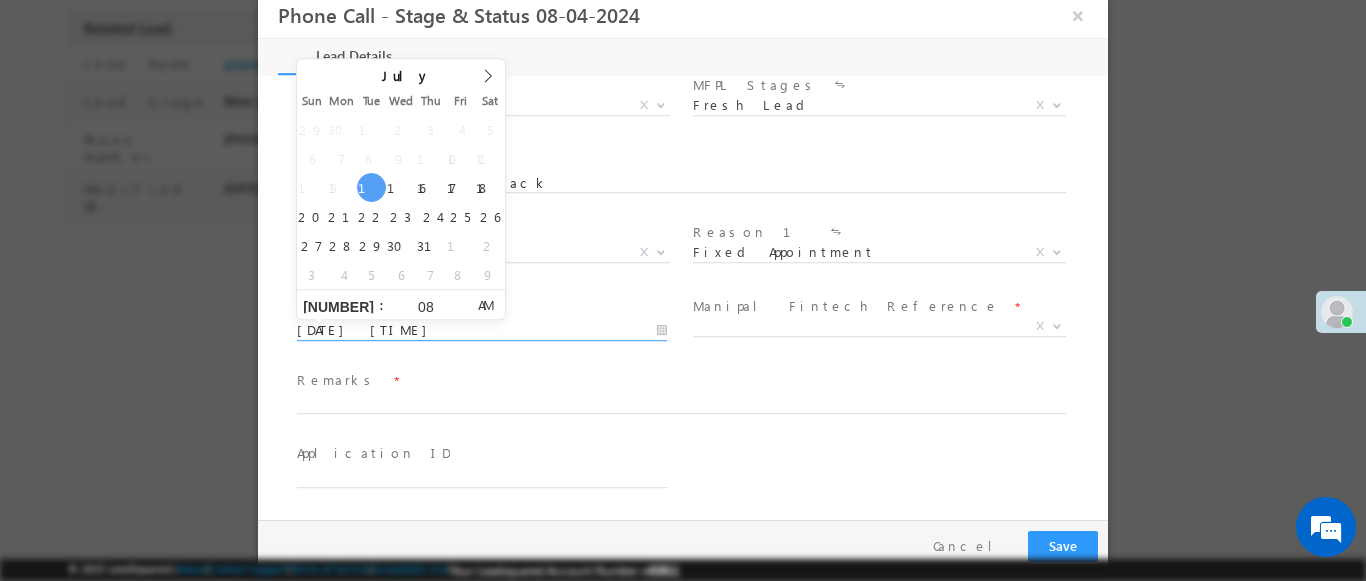 type on "11" 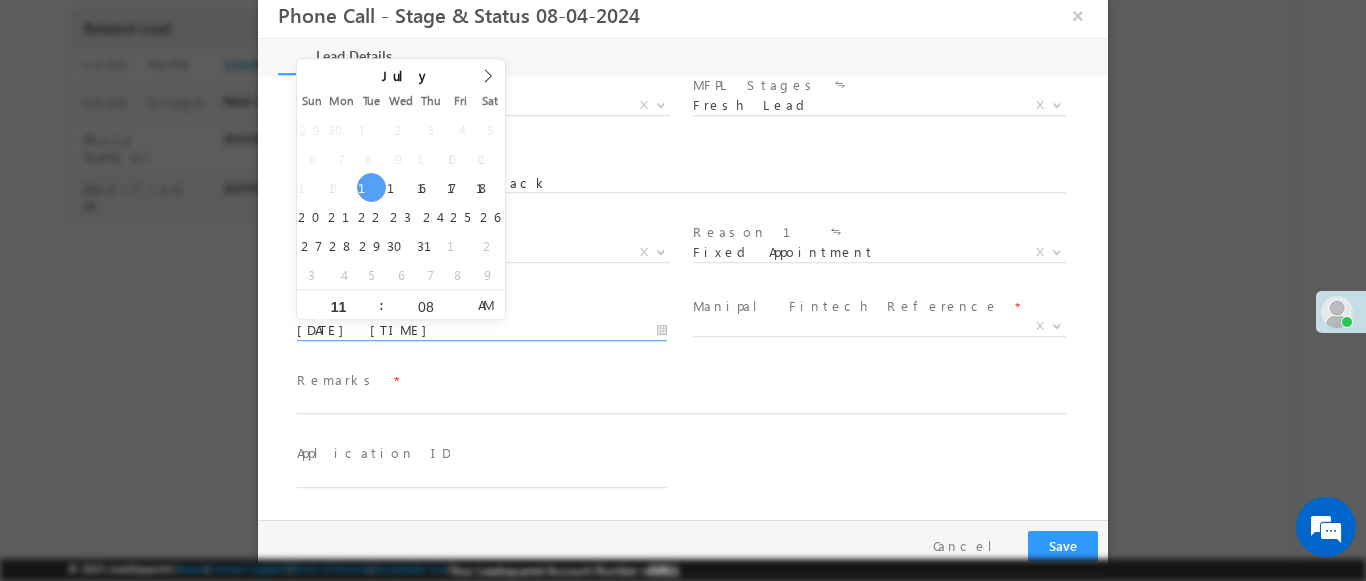 click at bounding box center (1057, 325) 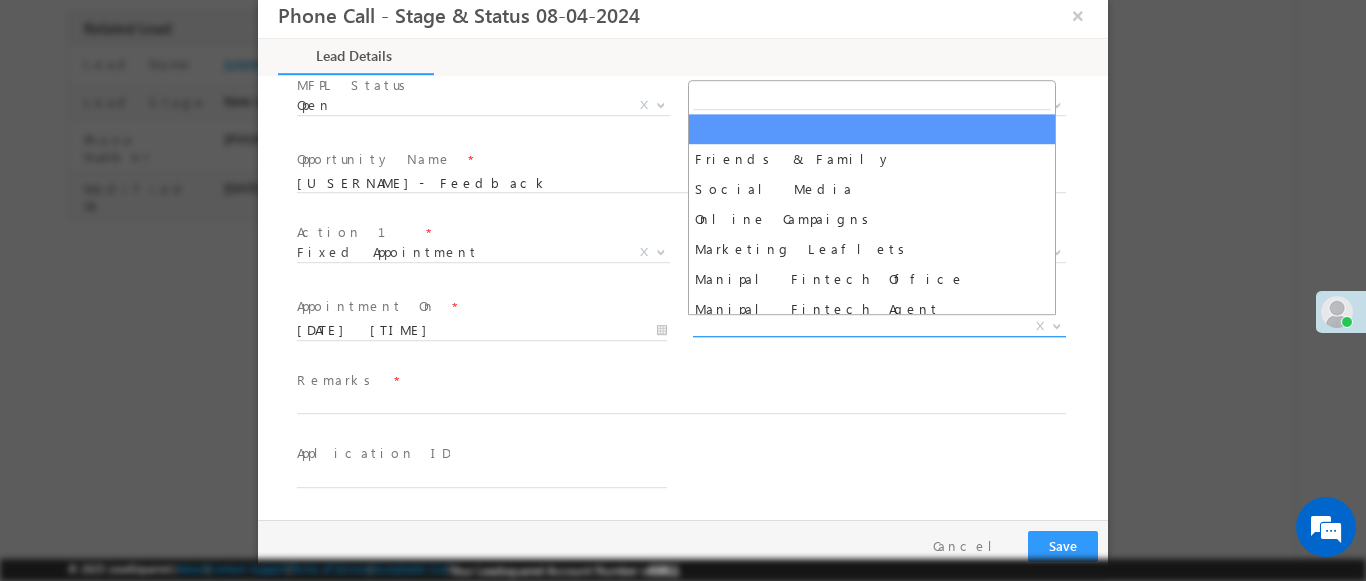 select on "Friends & Family" 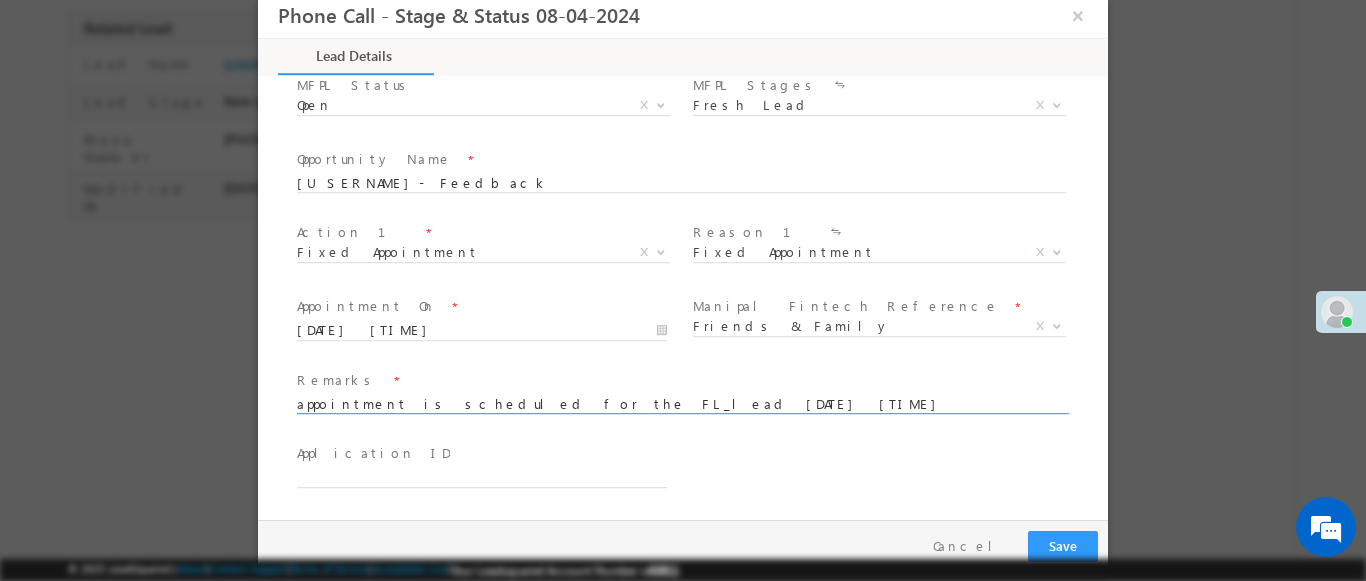 type on "appointment is scheduled for the FL_lead [DATE] [TIME]" 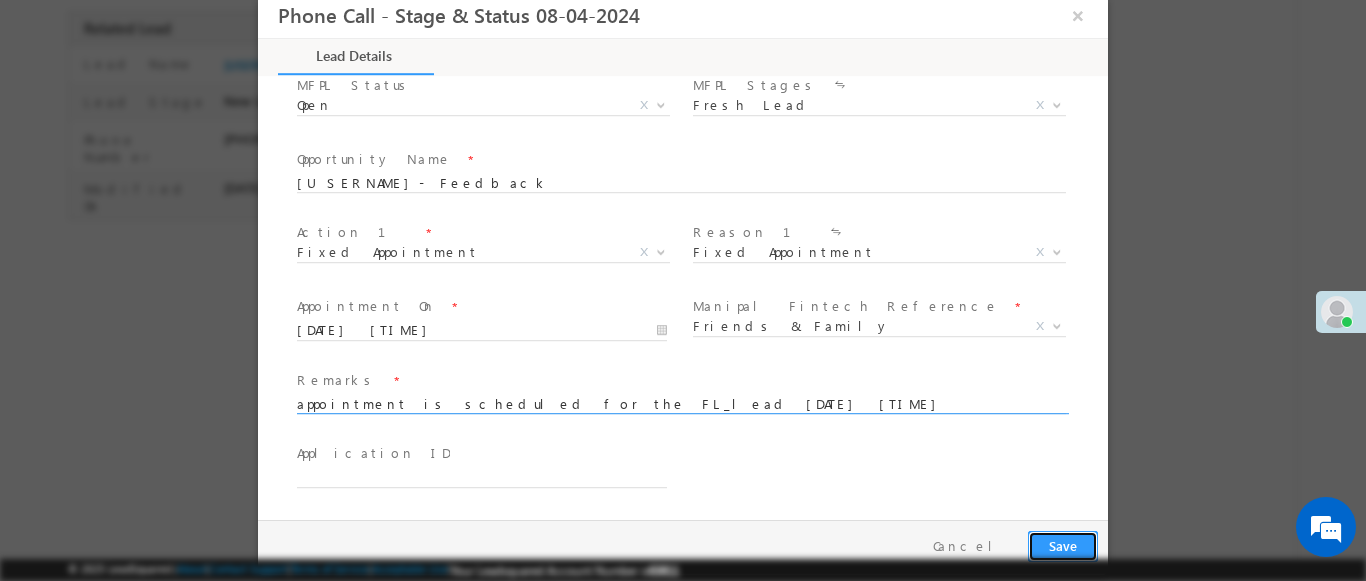 click on "Save" at bounding box center [1063, 546] 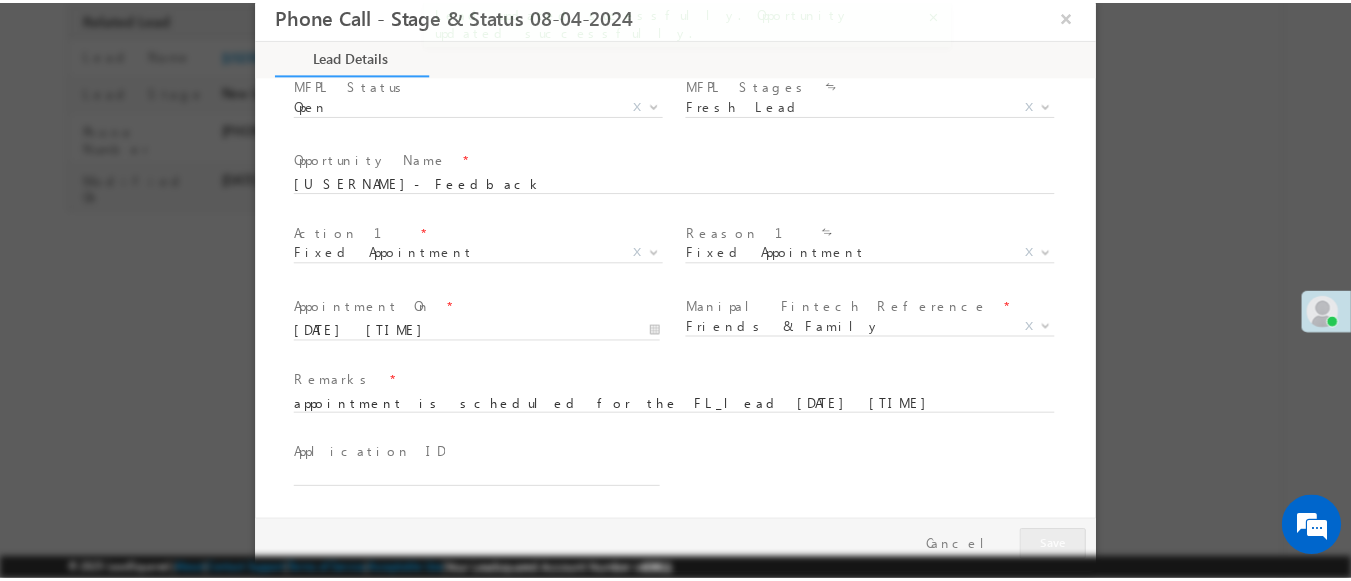 scroll, scrollTop: 488, scrollLeft: 0, axis: vertical 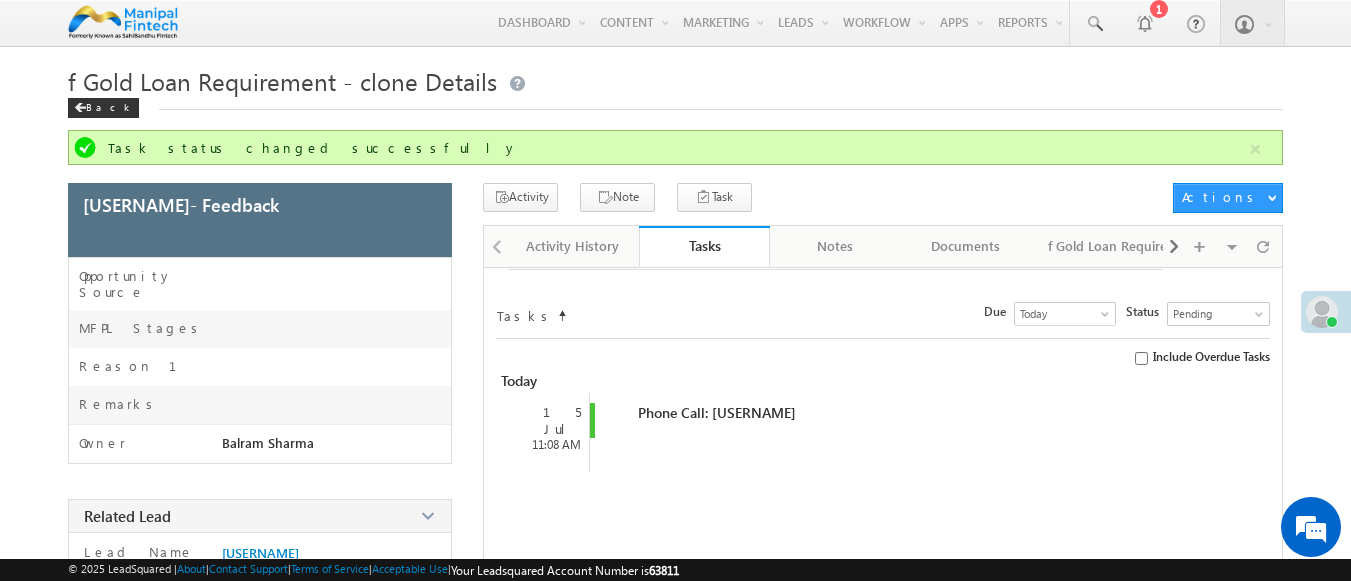 click on "f Gold Loan Requirement - clone Details" at bounding box center (676, 81) 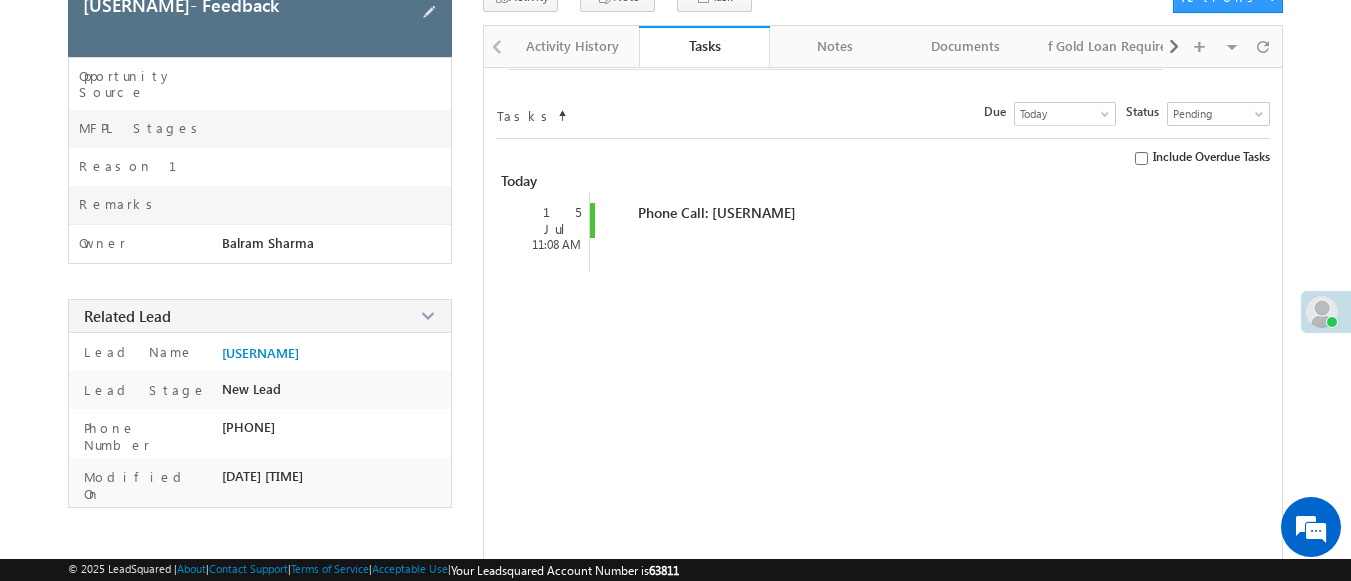scroll, scrollTop: 201, scrollLeft: 0, axis: vertical 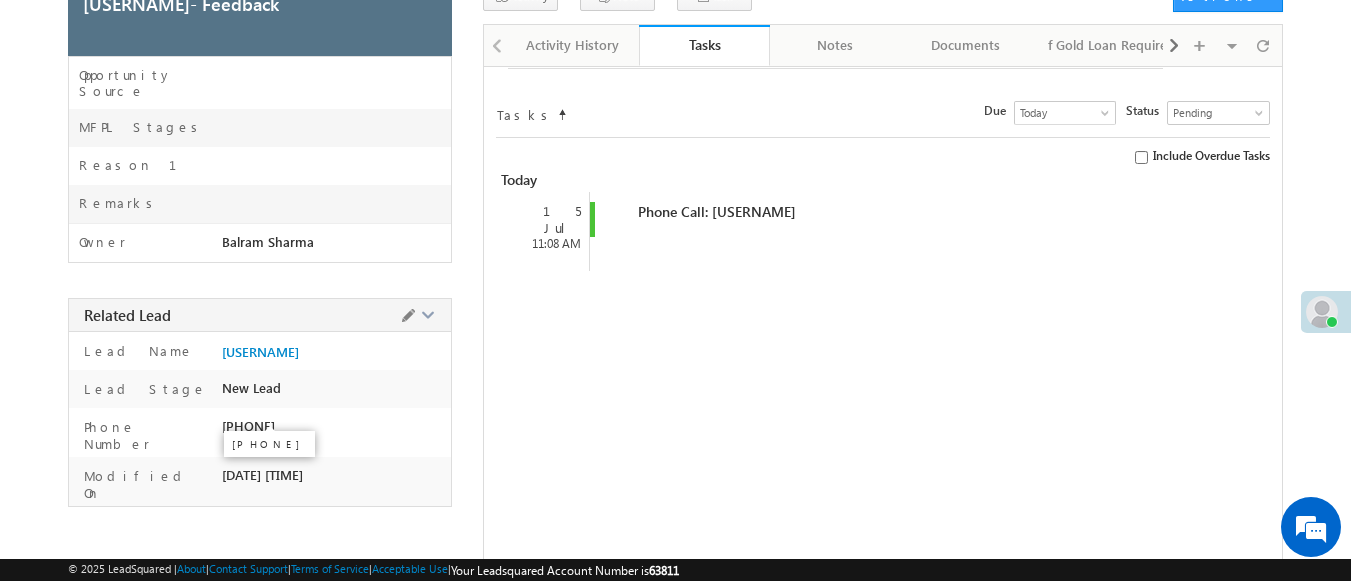 click on "[PHONE]" at bounding box center (248, 426) 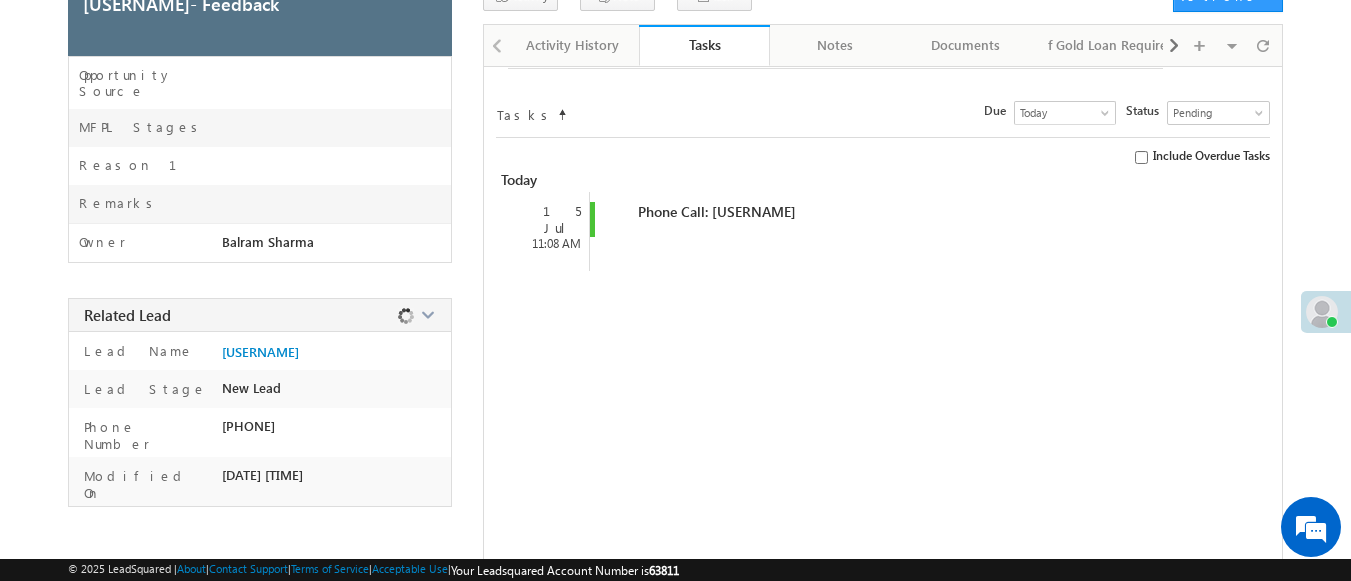 copy on "[PHONE]" 